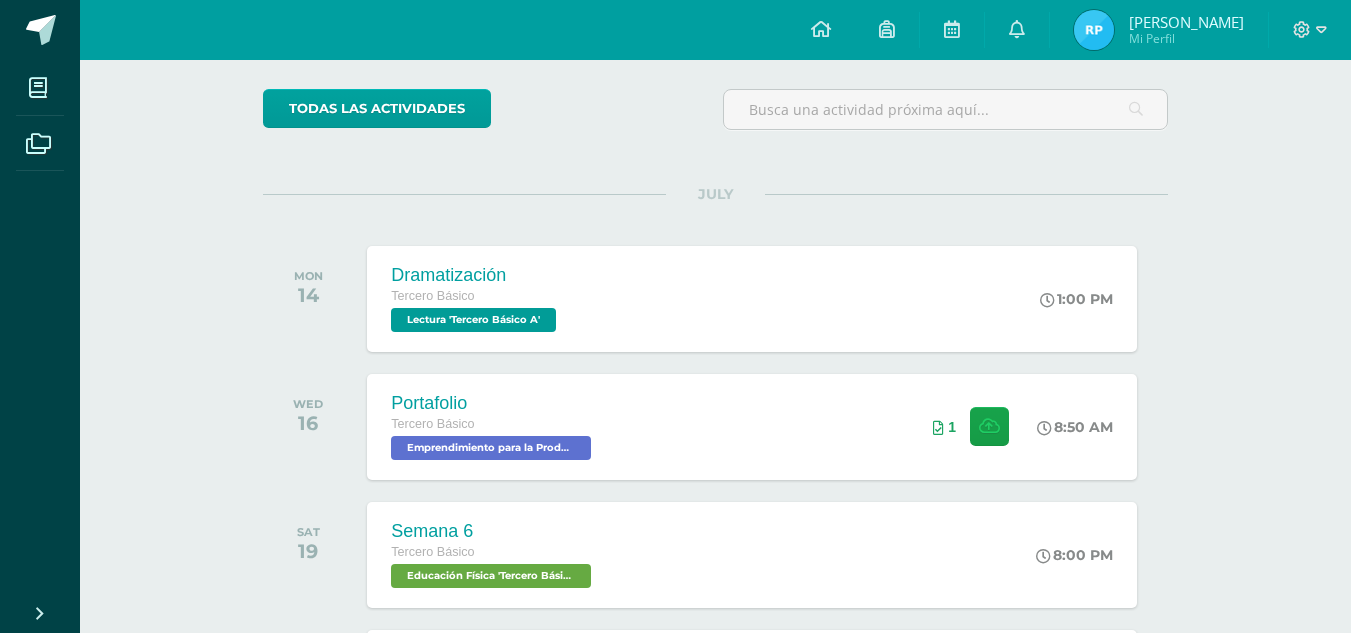 scroll, scrollTop: 216, scrollLeft: 0, axis: vertical 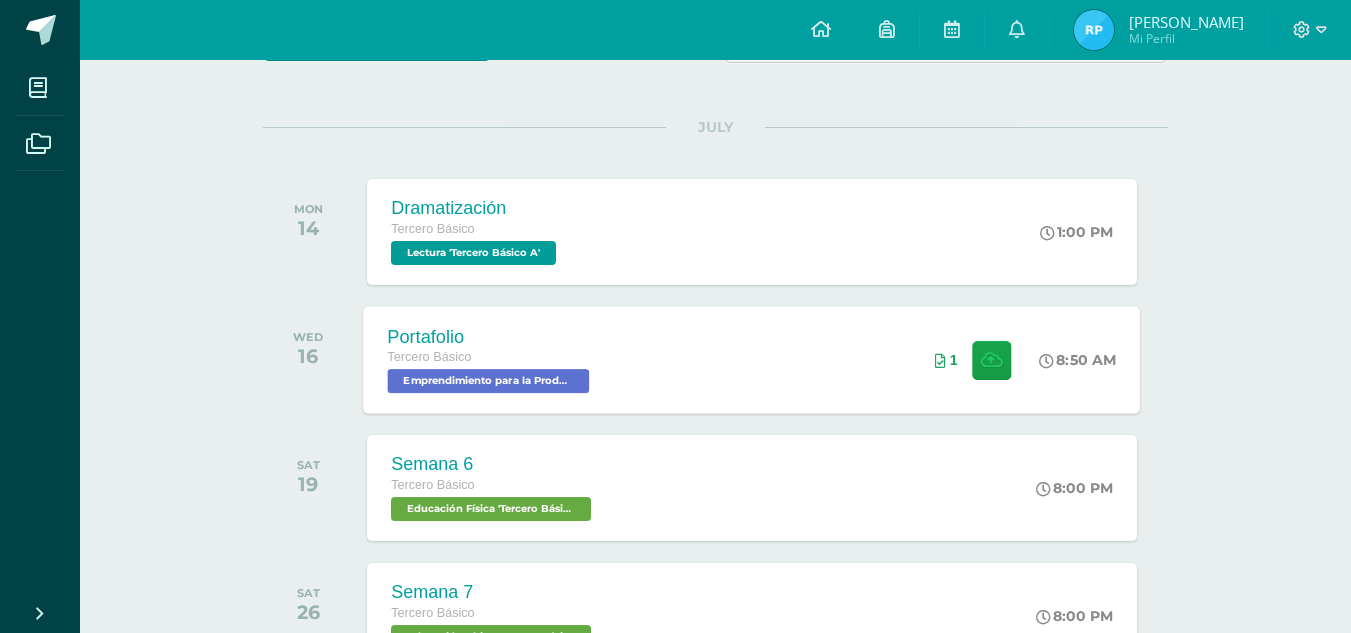 click on "Portafolio
Tercero Básico
Emprendimiento para la Productividad 'Tercero Básico A'
8:50 AM
1
Portafolio" at bounding box center (752, 359) 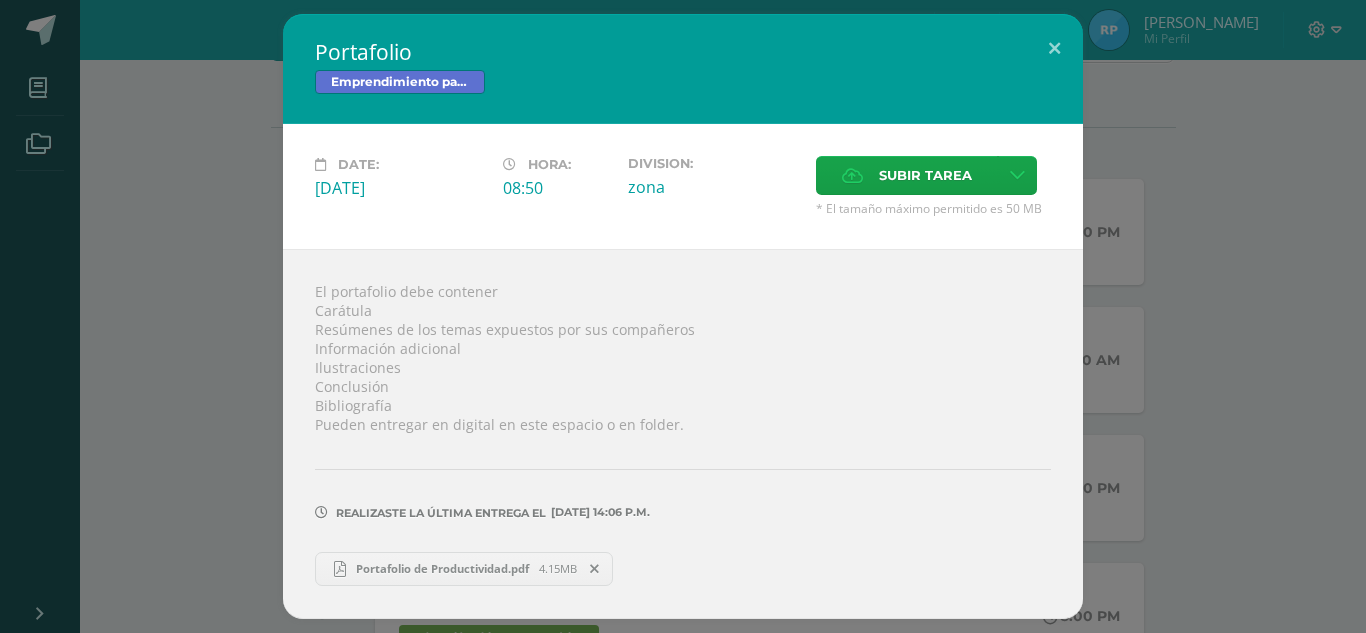 click on "Portafolio de Productividad.pdf
4.15MB" at bounding box center (464, 569) 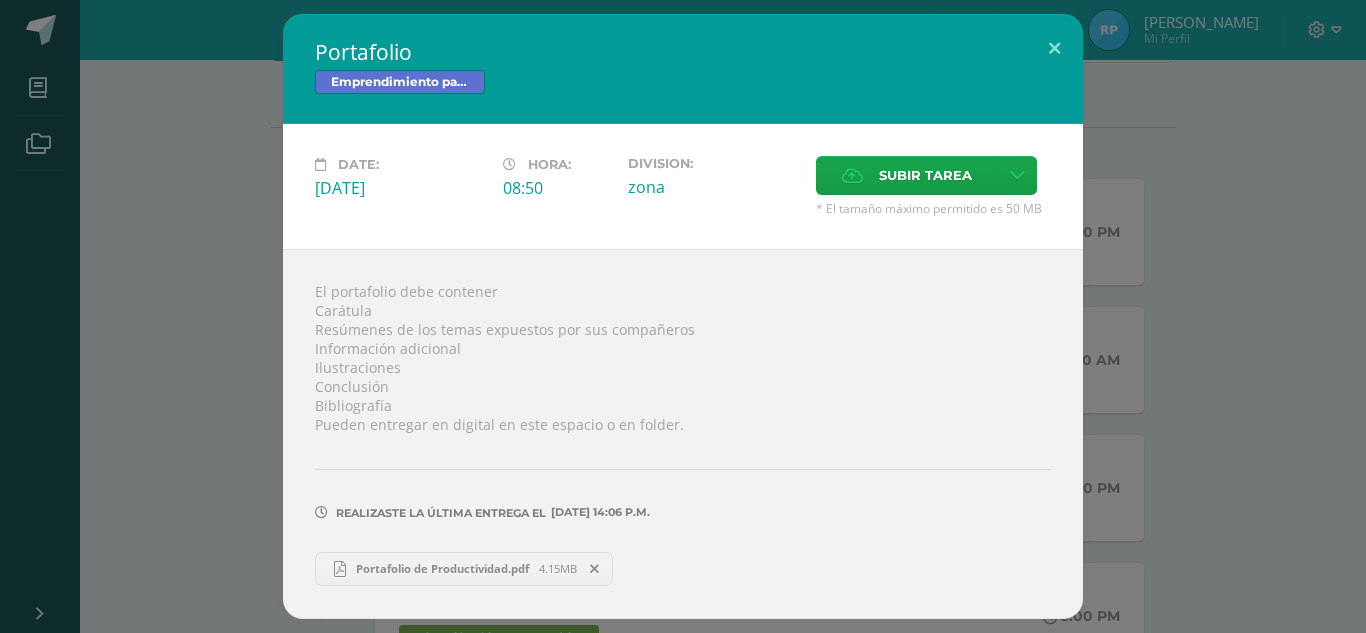 click on "Emprendimiento para la Productividad" at bounding box center [683, 84] 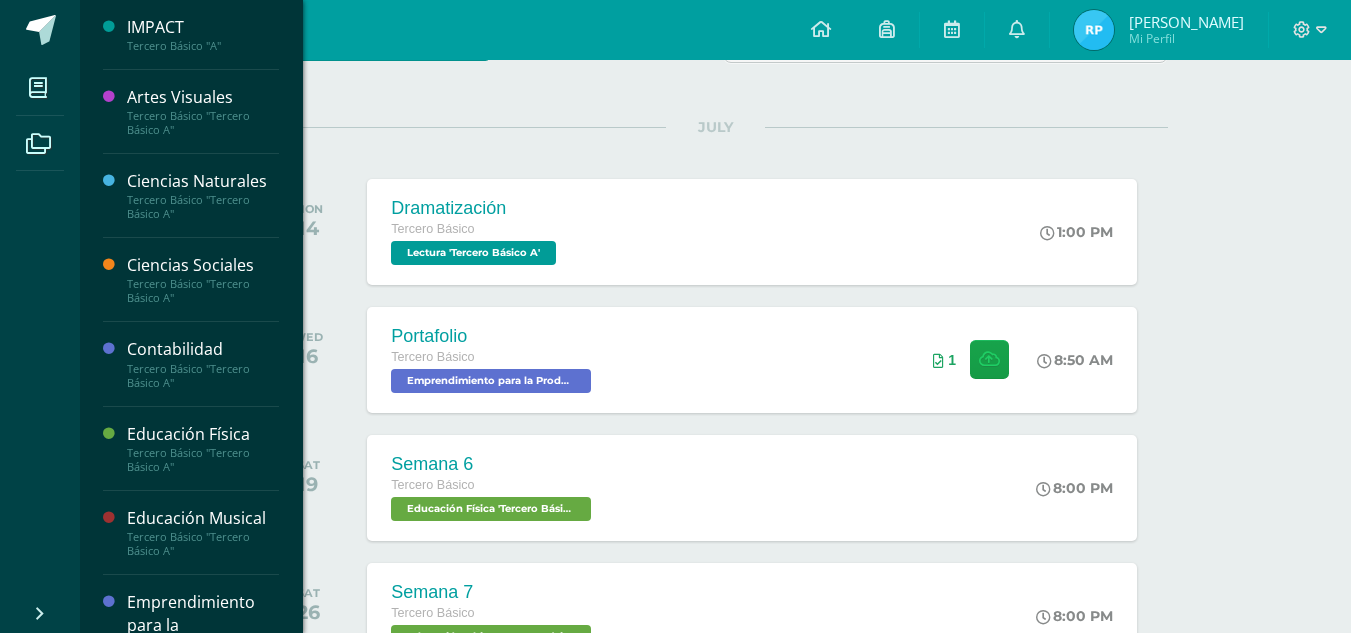 scroll, scrollTop: 97, scrollLeft: 0, axis: vertical 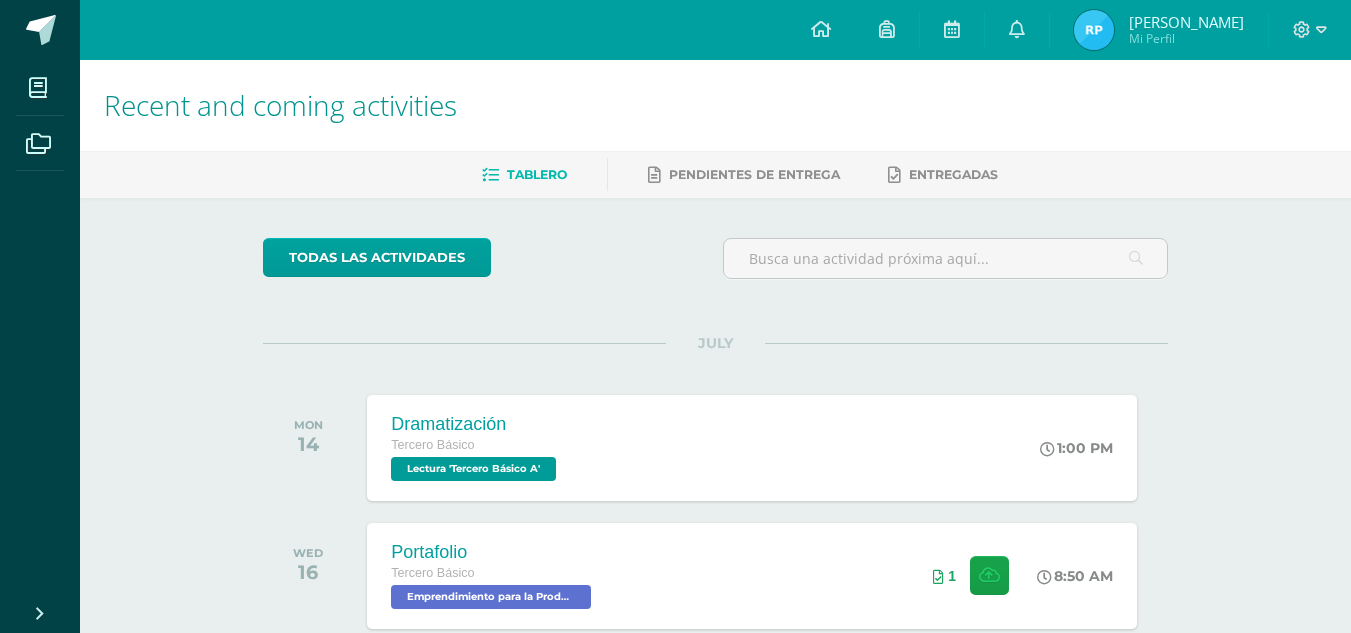 click on "Mi Perfil" at bounding box center [1186, 38] 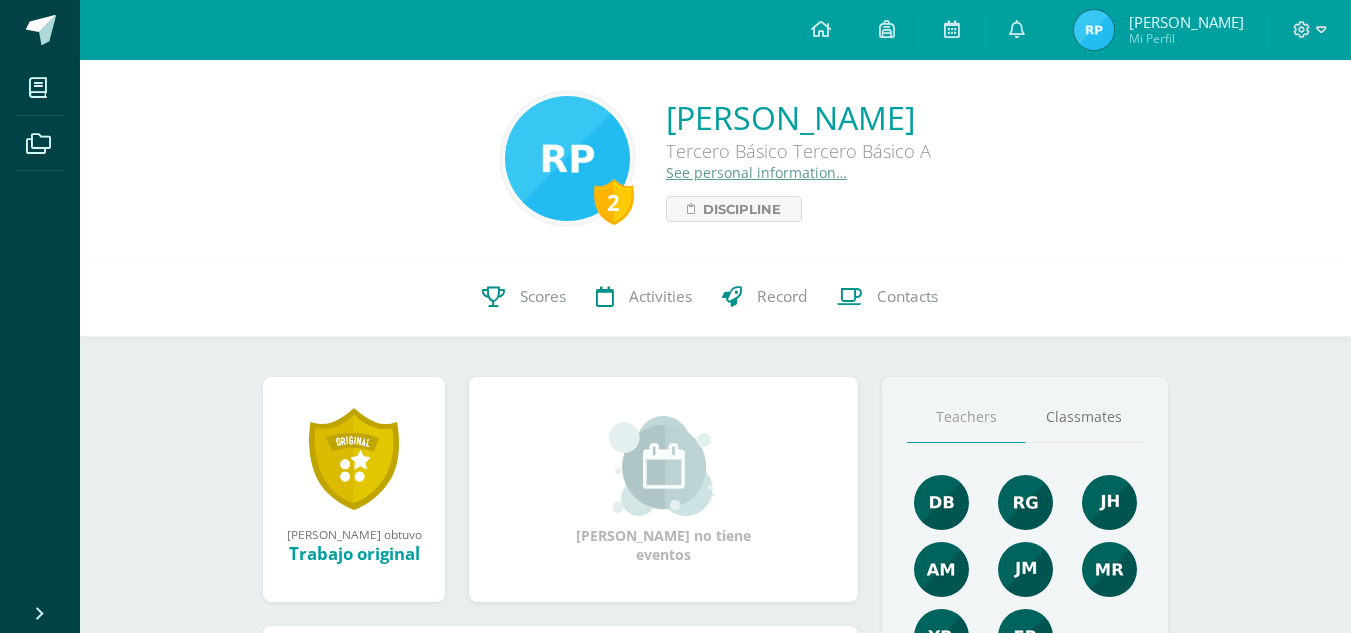 click on "Scores" at bounding box center (543, 296) 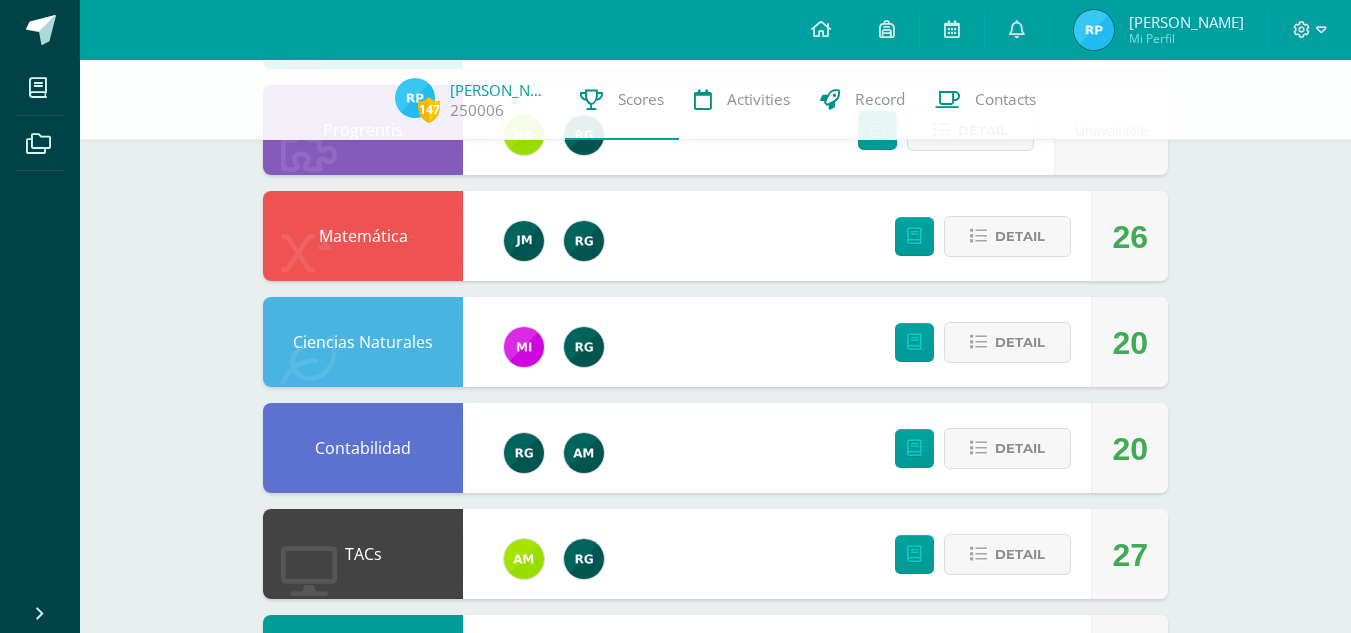 scroll, scrollTop: 435, scrollLeft: 0, axis: vertical 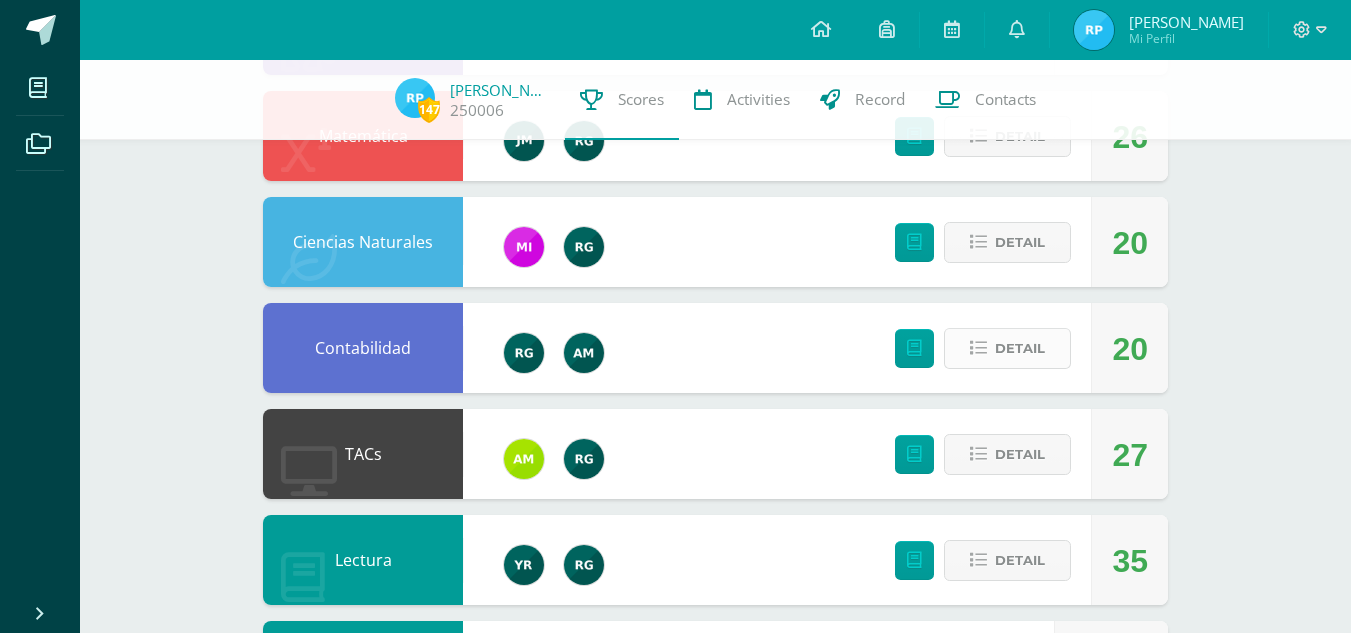 click on "Detail" at bounding box center (1020, 348) 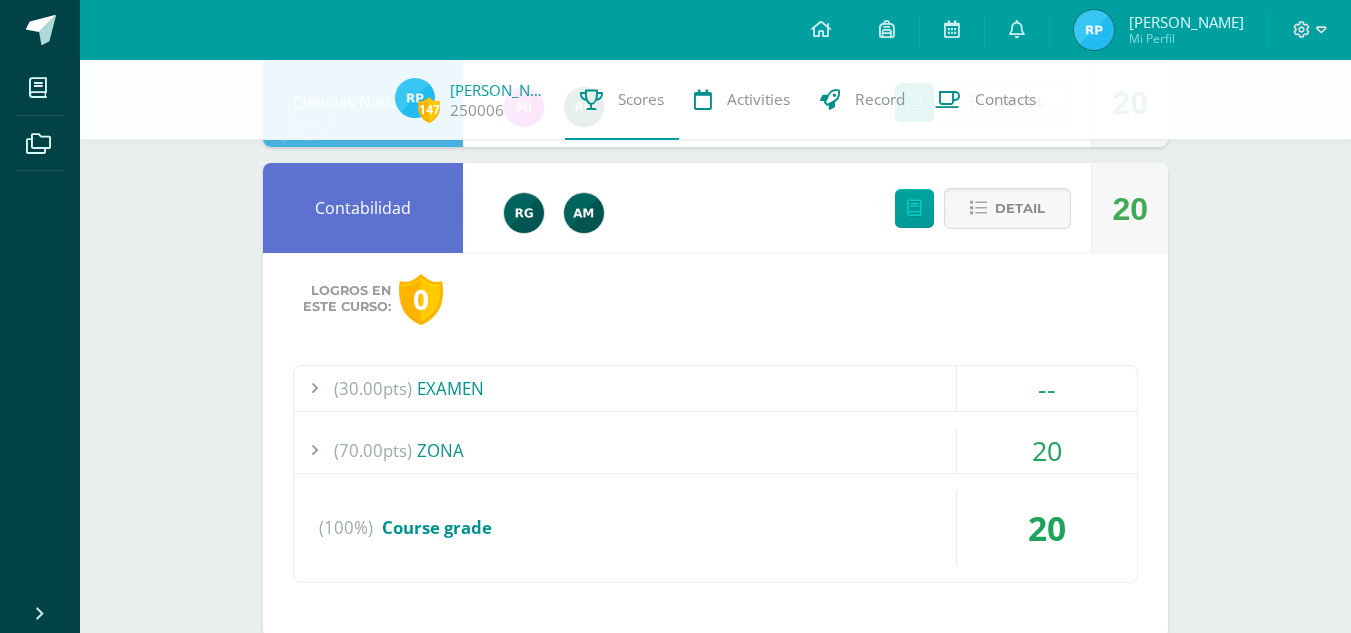 scroll, scrollTop: 577, scrollLeft: 0, axis: vertical 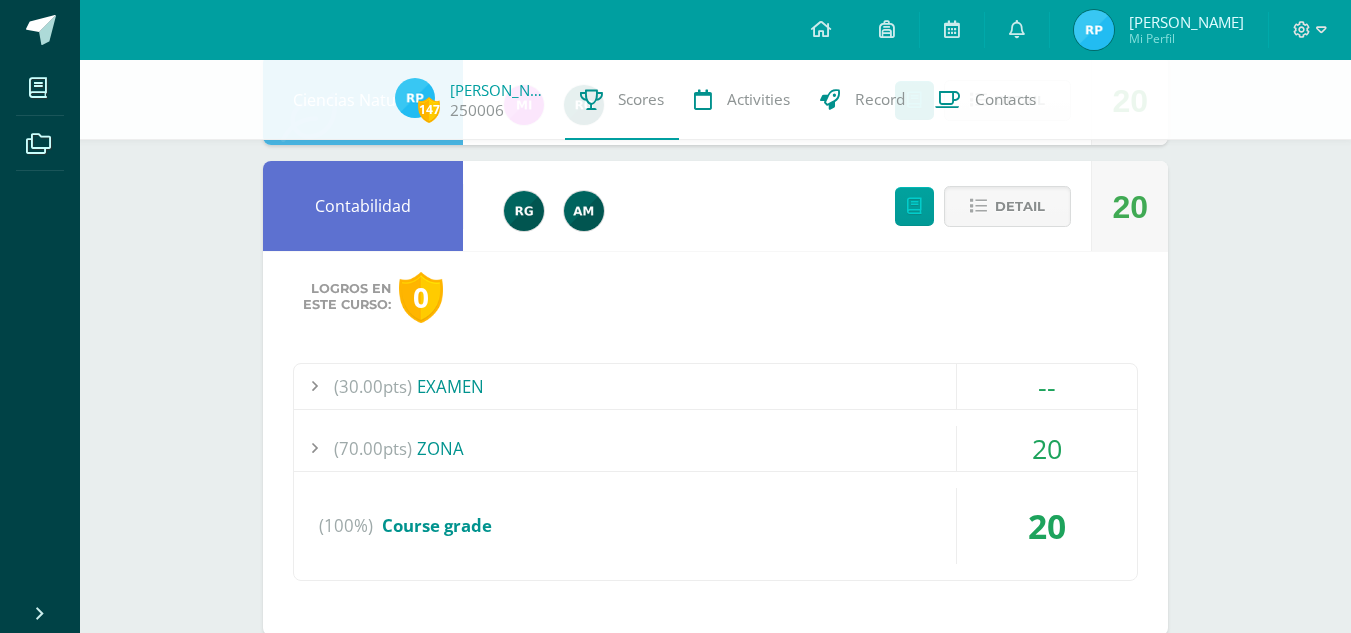 click on "(70.00pts)
ZONA" at bounding box center (715, 448) 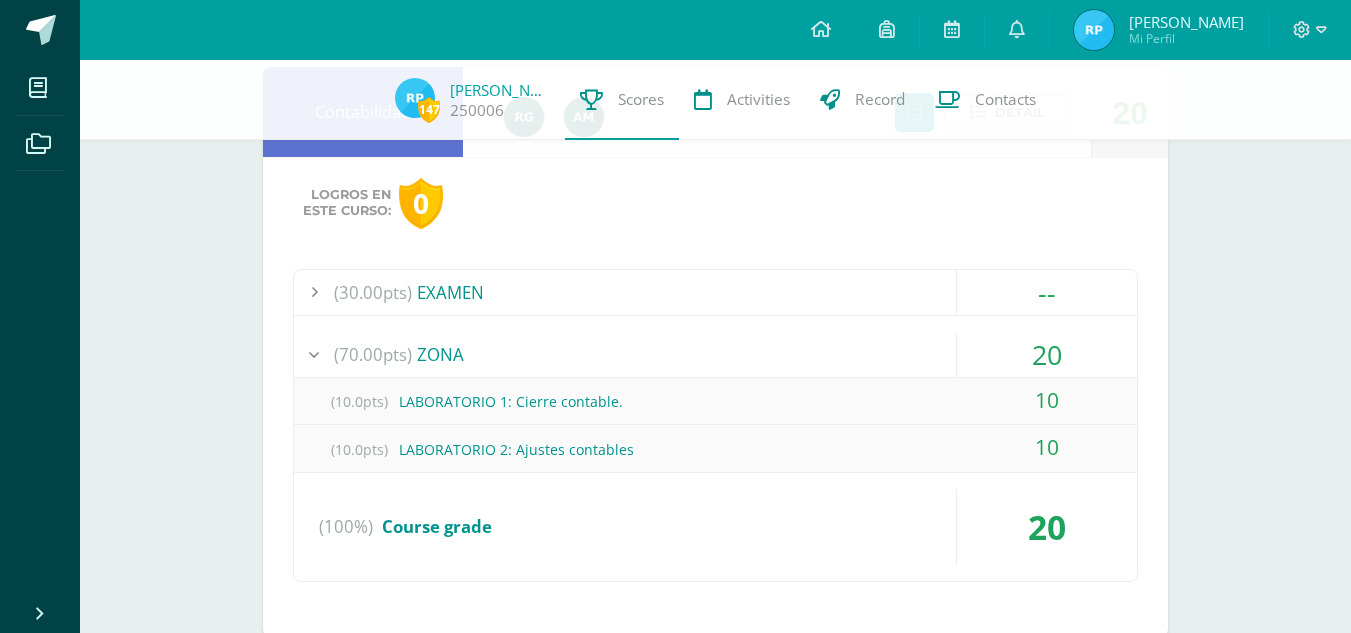 scroll, scrollTop: 672, scrollLeft: 0, axis: vertical 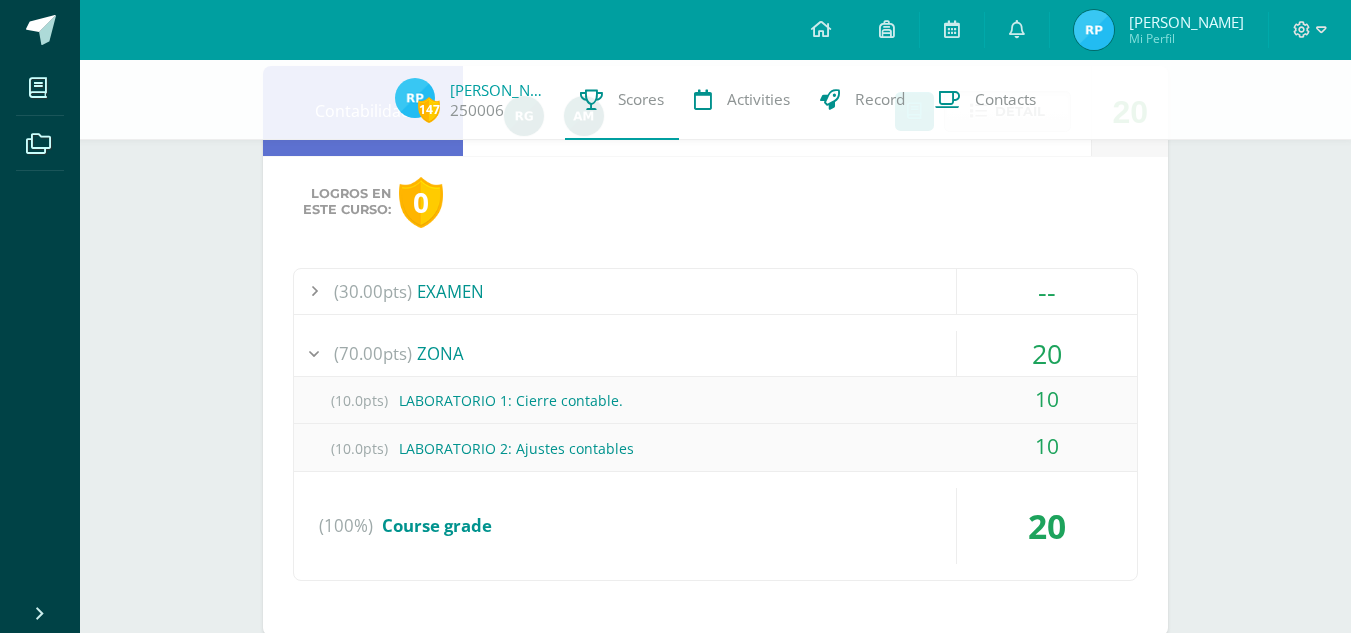 click on "(70.00pts)
ZONA" at bounding box center (715, 353) 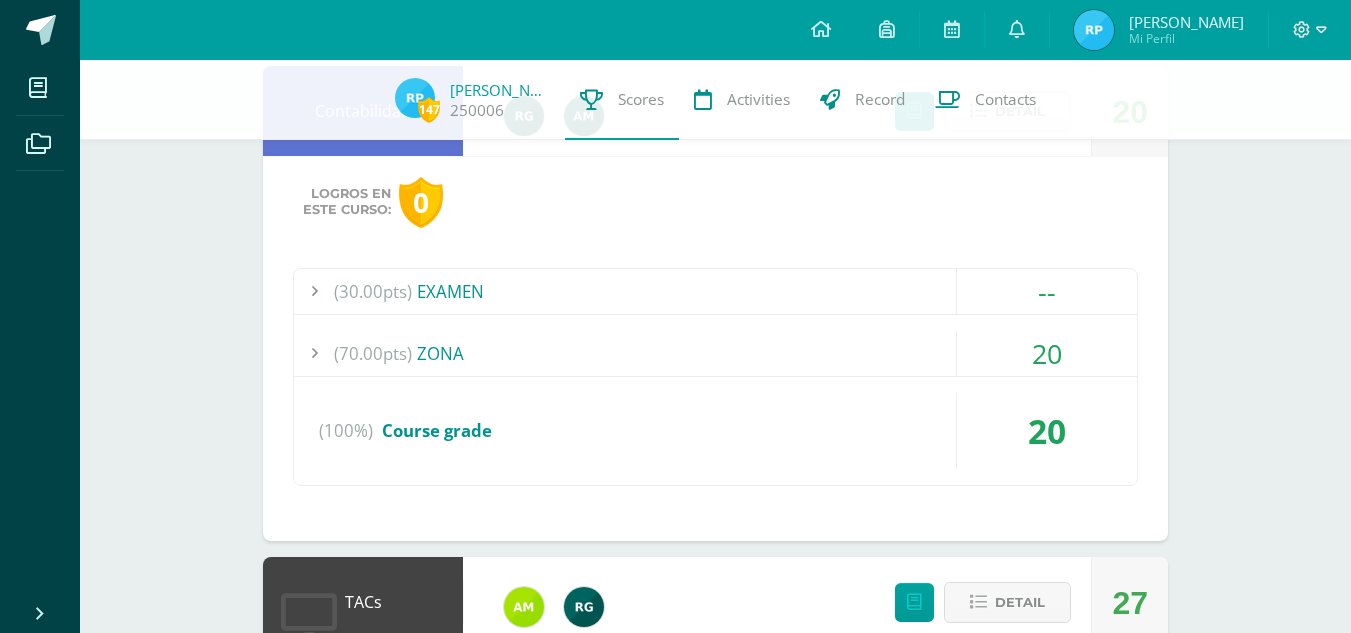 click on "(30.00pts)
EXAMEN
--
Sin actividades
(70.00pts)
ZONA
20" at bounding box center (715, 377) 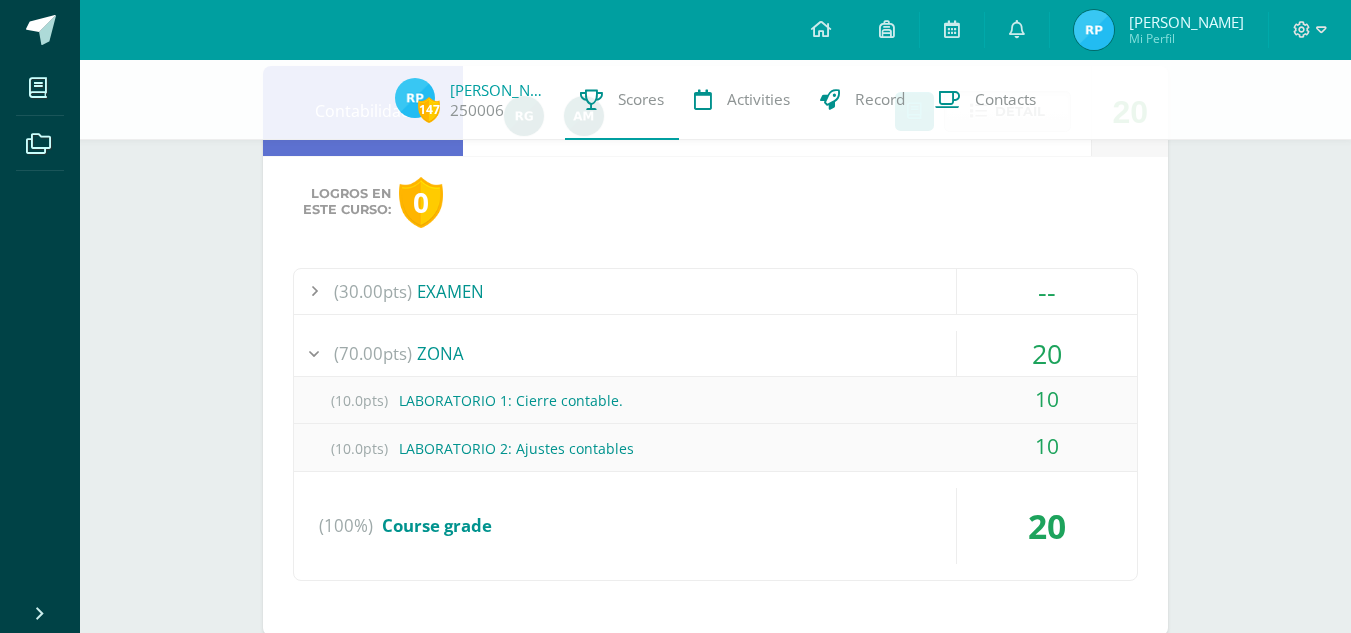 click on "(70.00pts)
ZONA" at bounding box center [715, 353] 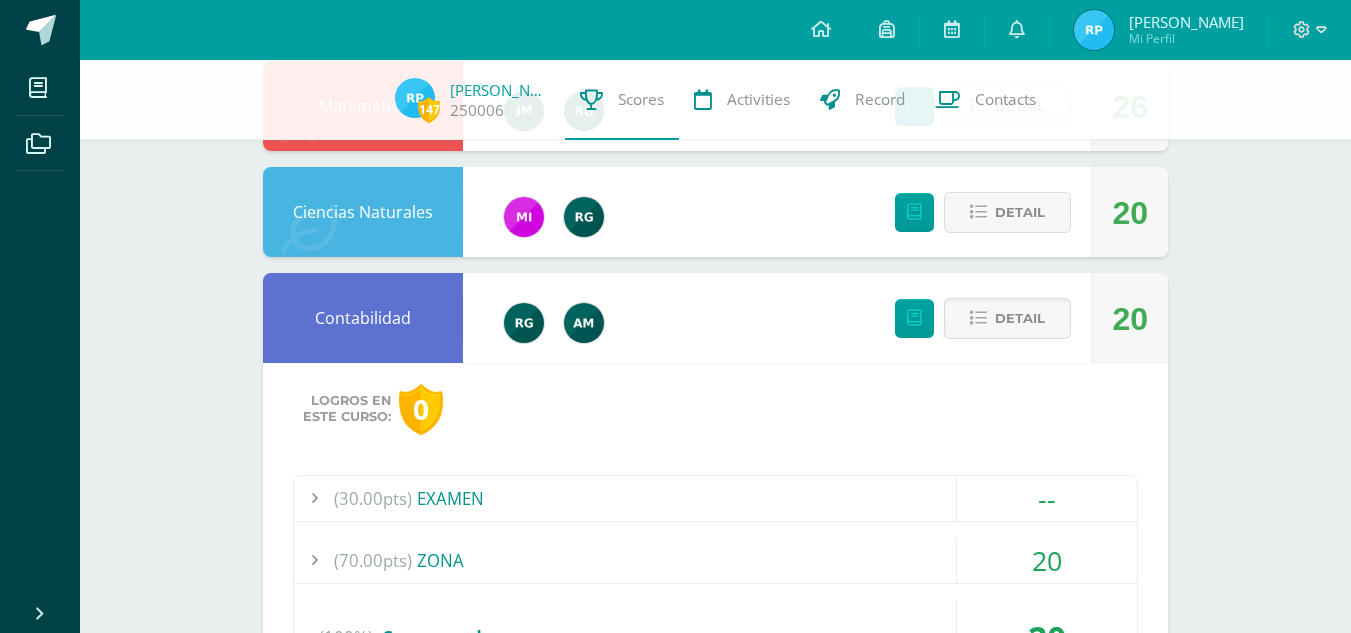 scroll, scrollTop: 464, scrollLeft: 0, axis: vertical 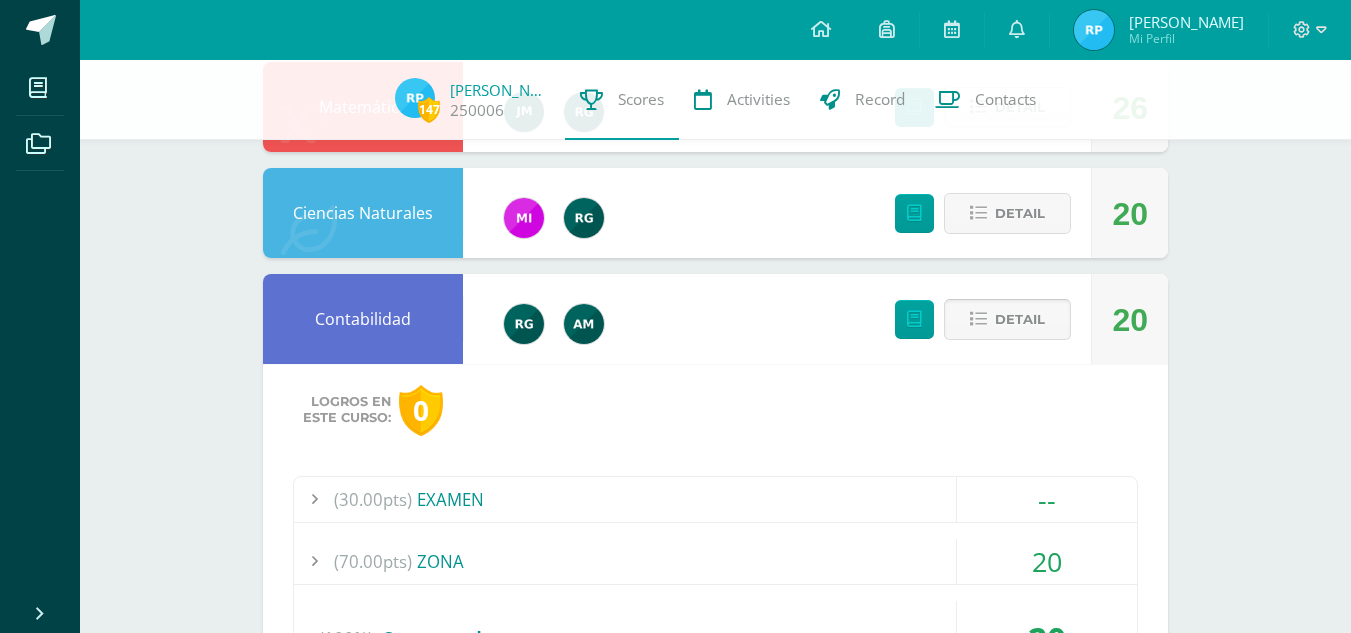 click on "Detail" at bounding box center [1020, 319] 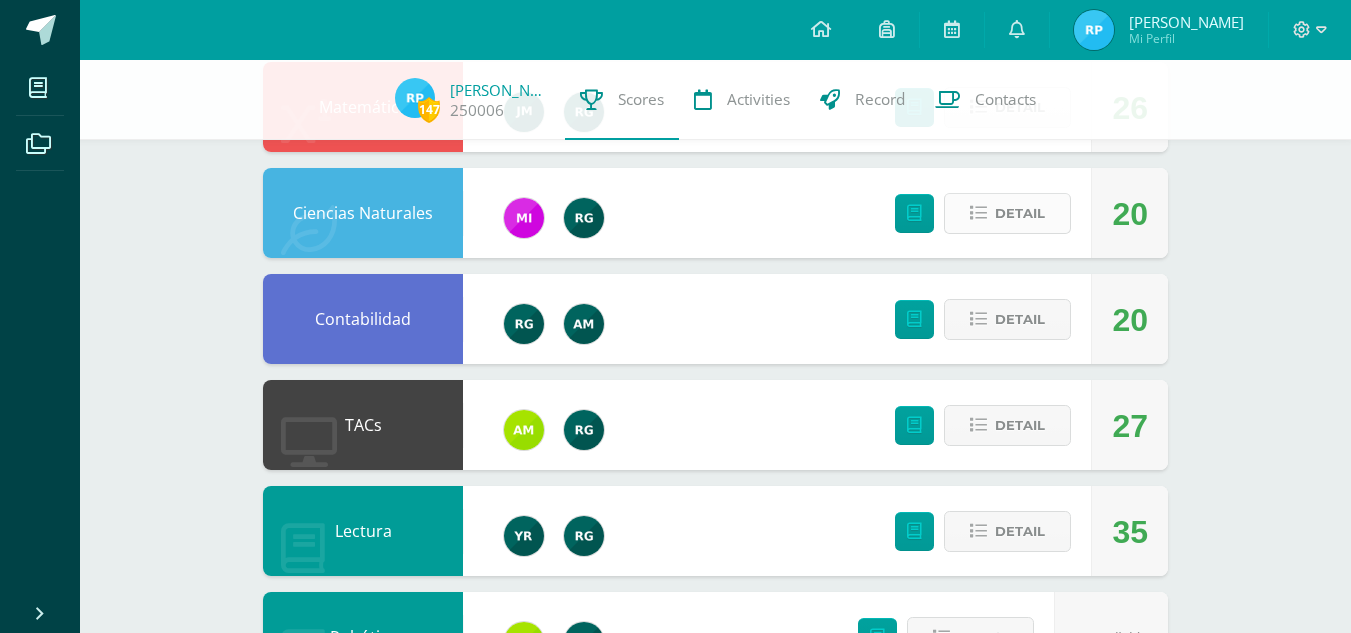 click at bounding box center (978, 213) 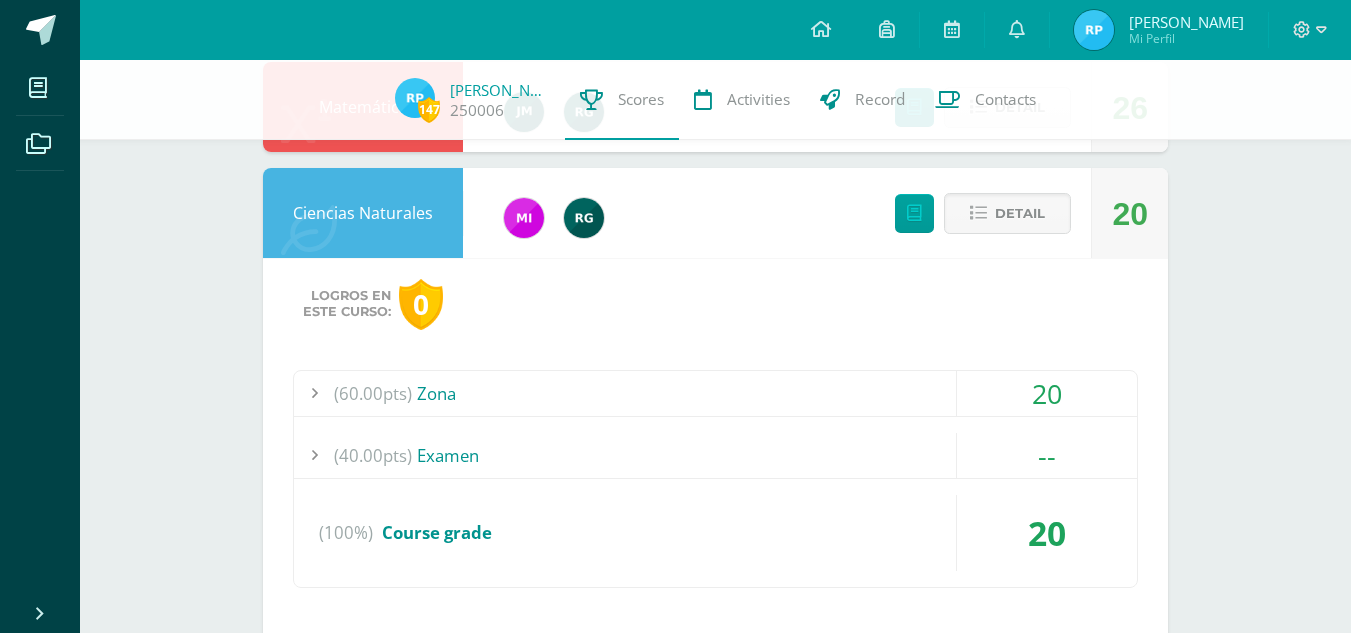 click on "(40.00pts)" at bounding box center [373, 455] 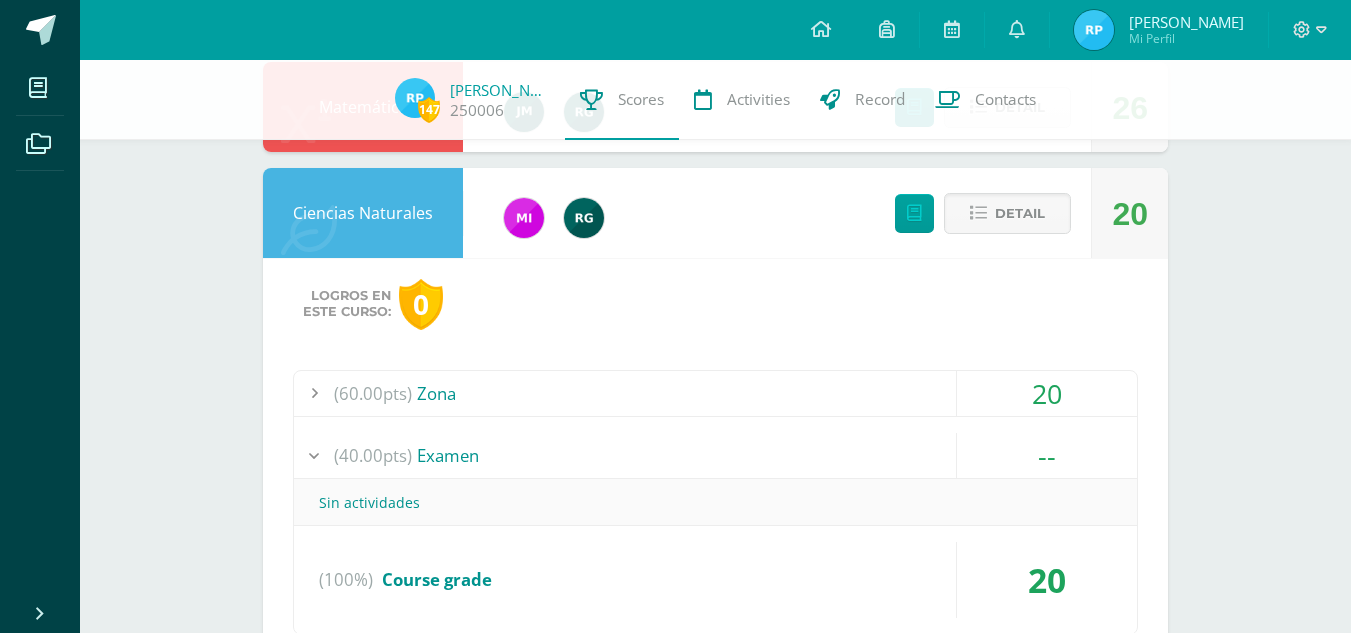 click on "(40.00pts)" at bounding box center (373, 455) 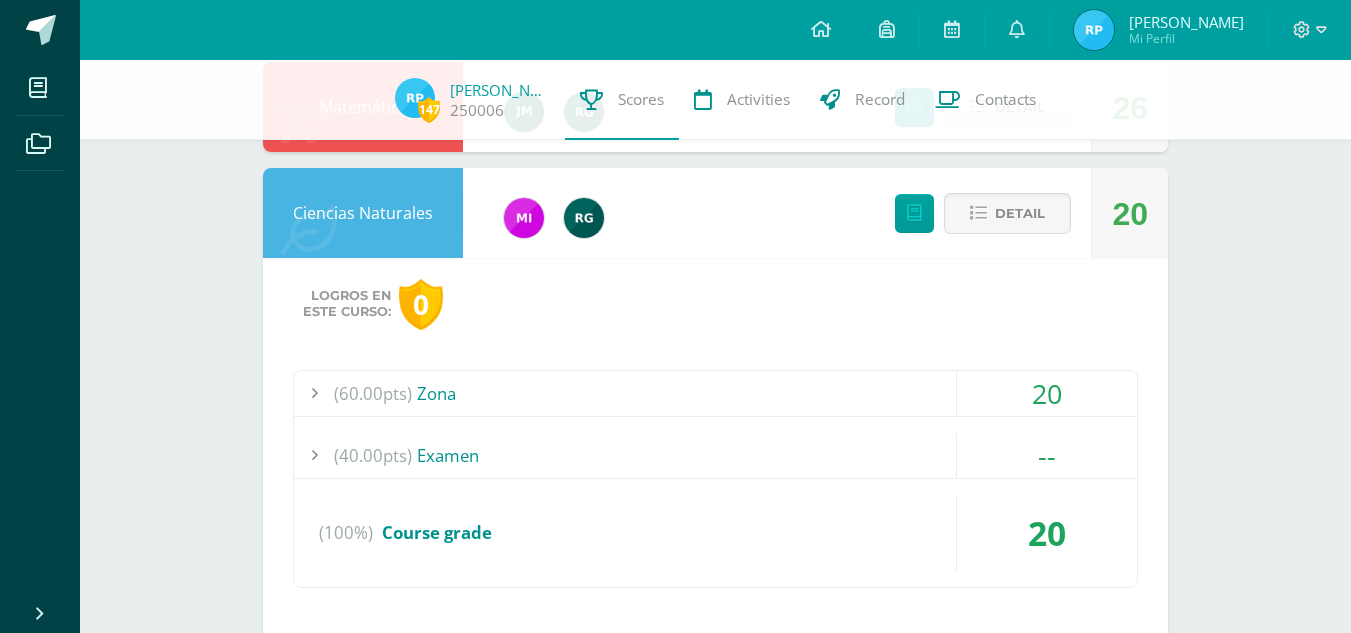 click on "(60.00pts)" at bounding box center [373, 393] 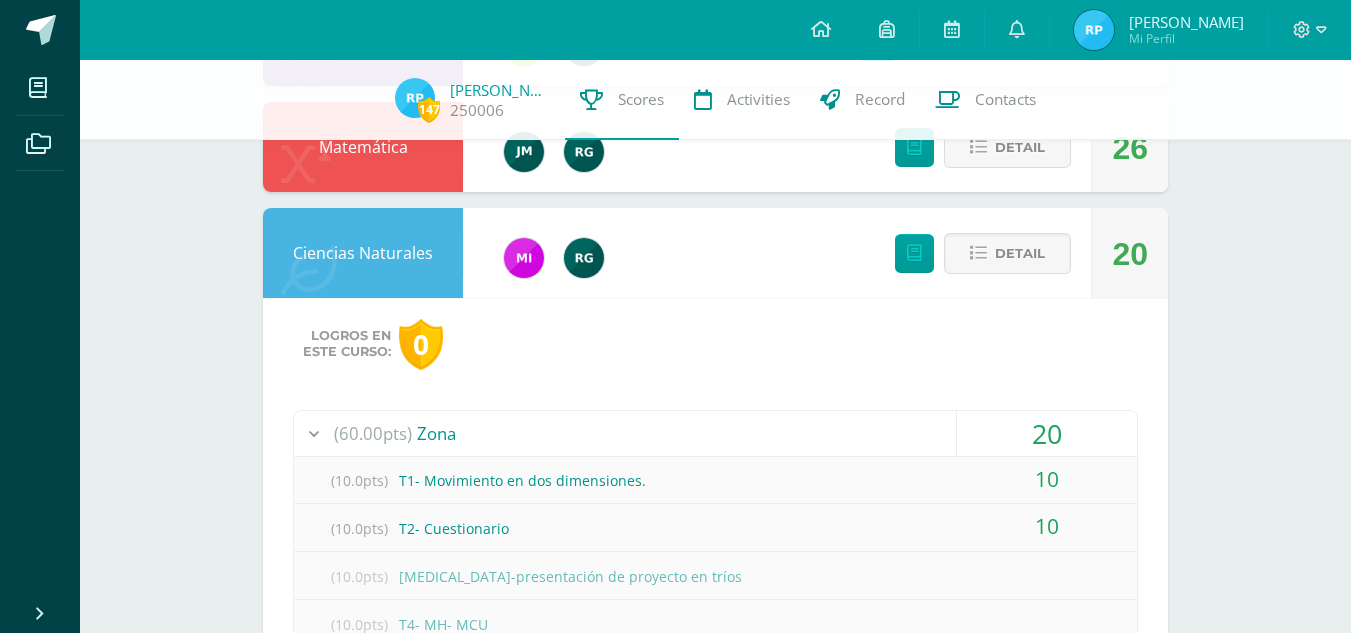 scroll, scrollTop: 423, scrollLeft: 0, axis: vertical 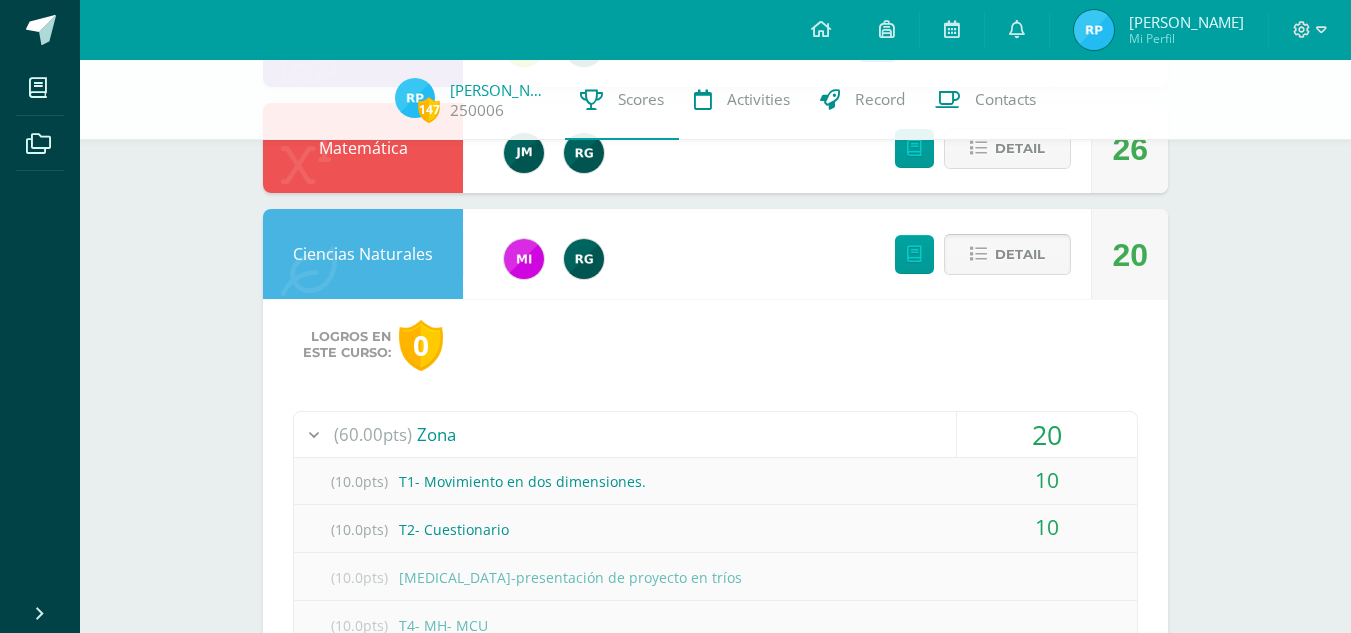 click on "Detail" at bounding box center [1020, 254] 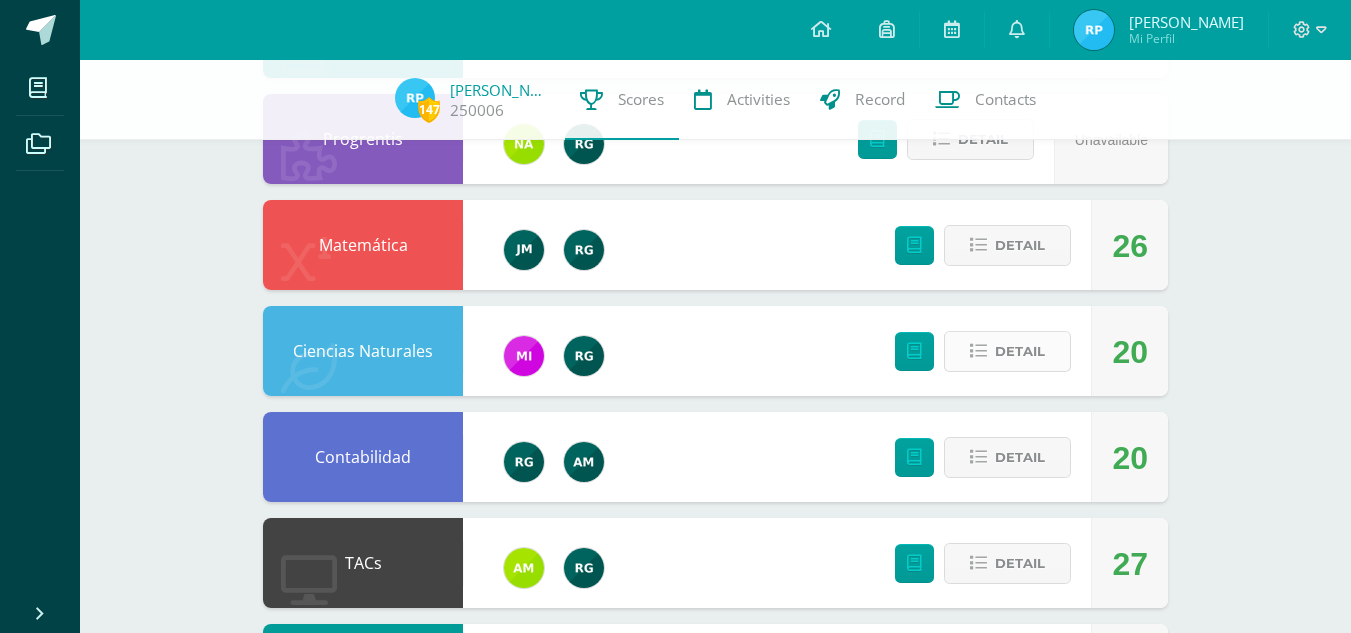 scroll, scrollTop: 325, scrollLeft: 0, axis: vertical 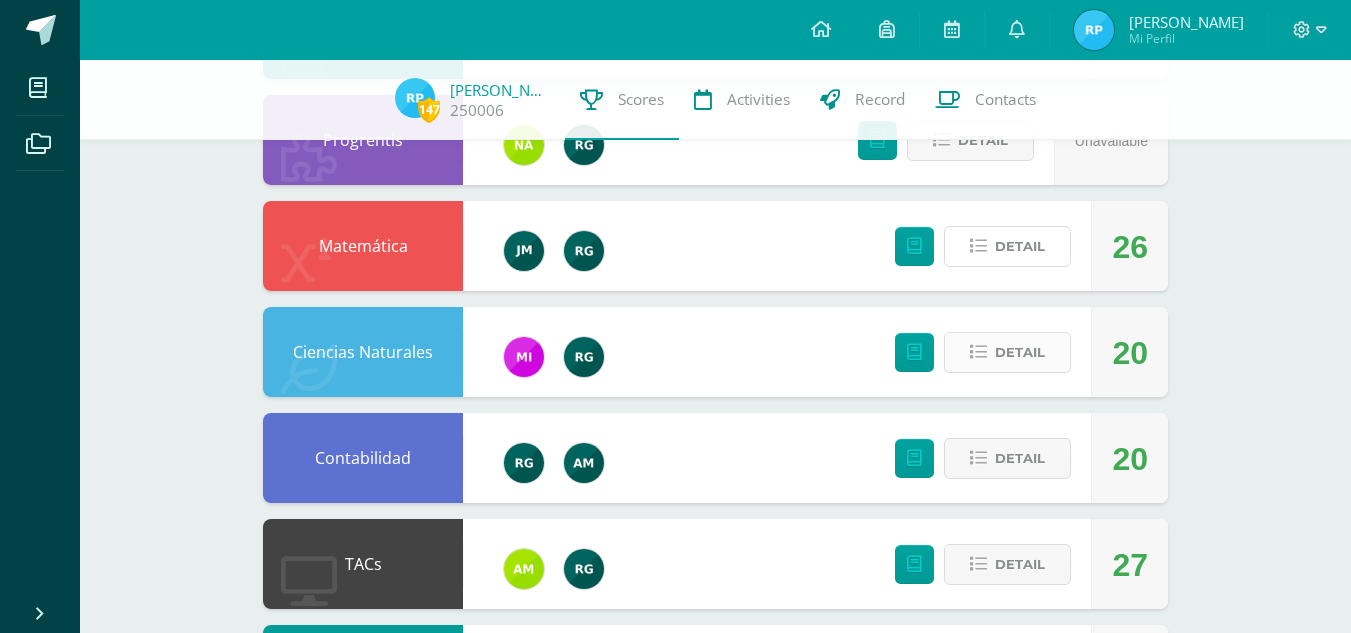 click on "Detail" at bounding box center [1020, 246] 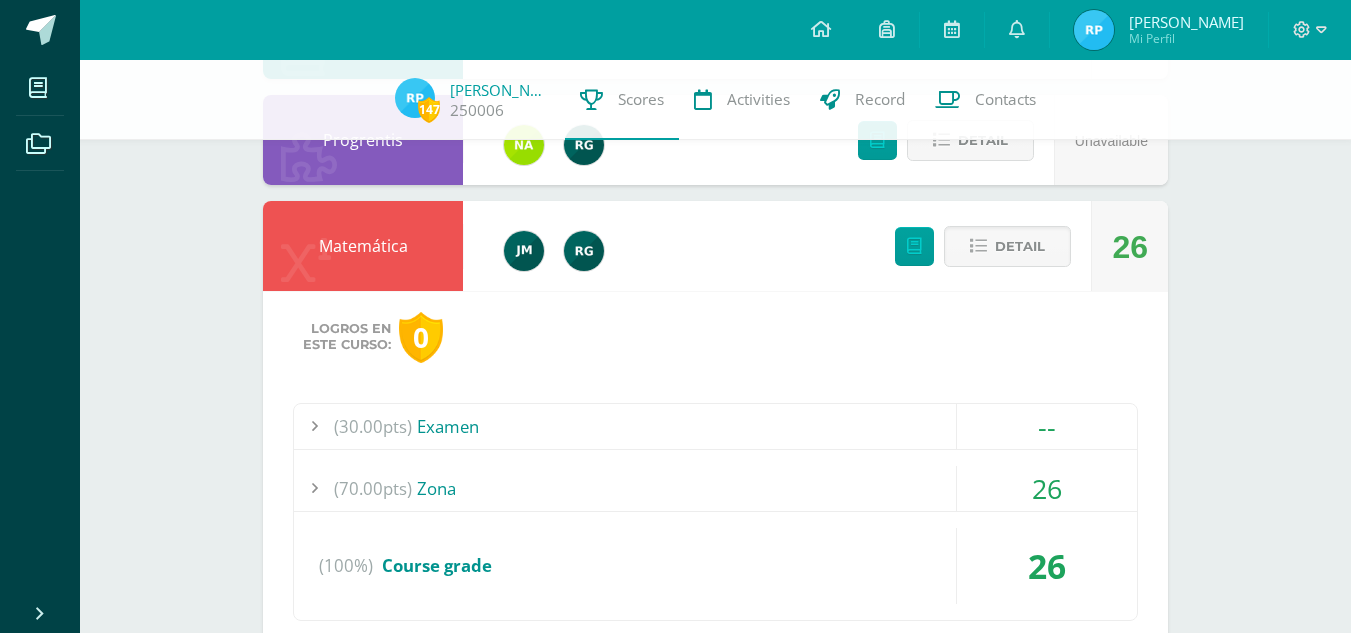 click on "(70.00pts)" at bounding box center (373, 488) 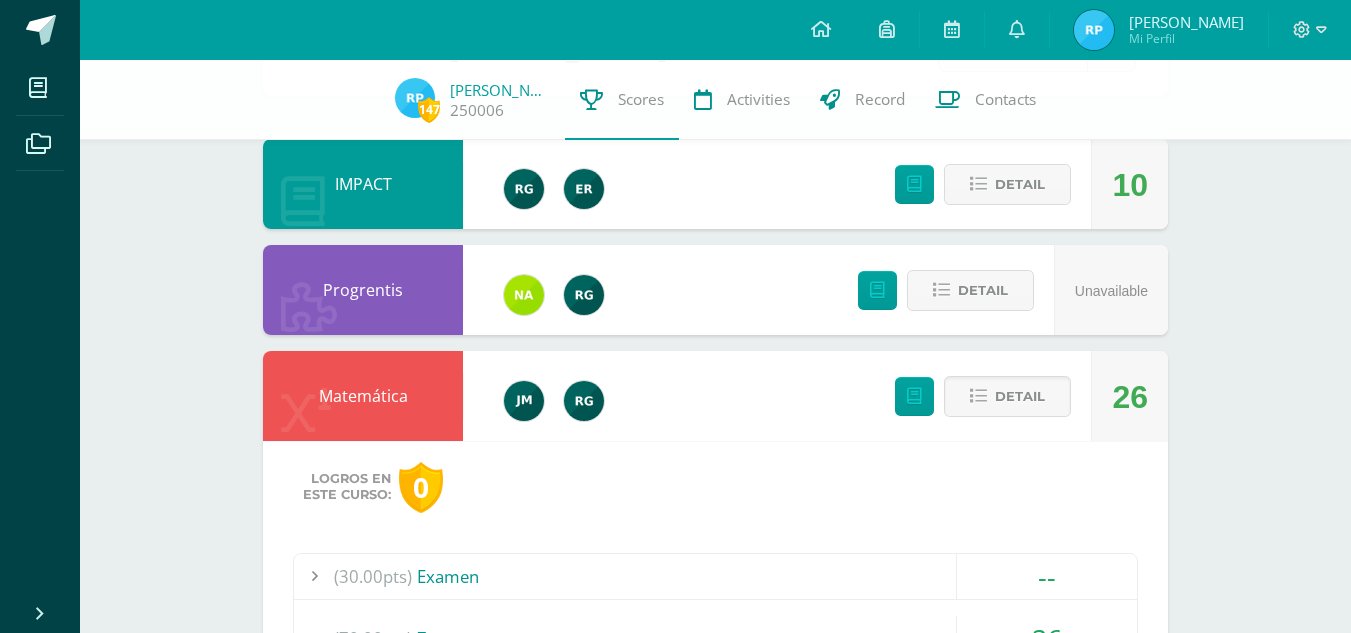 scroll, scrollTop: 173, scrollLeft: 0, axis: vertical 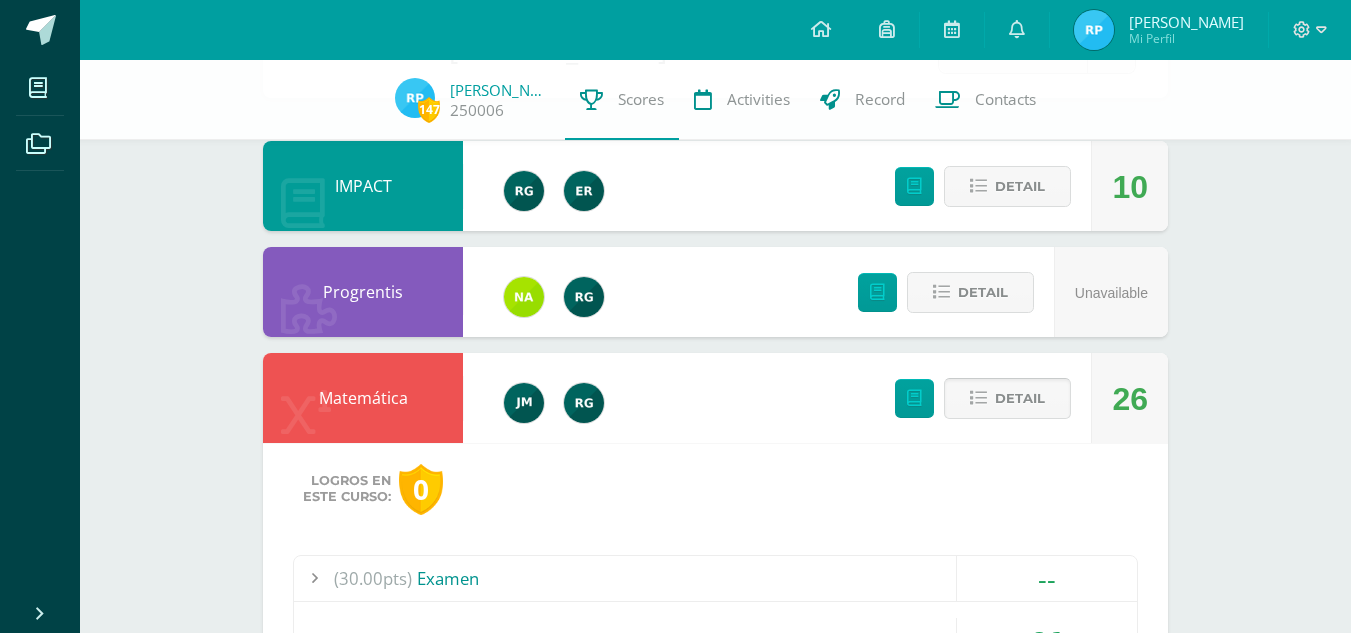 click at bounding box center (978, 398) 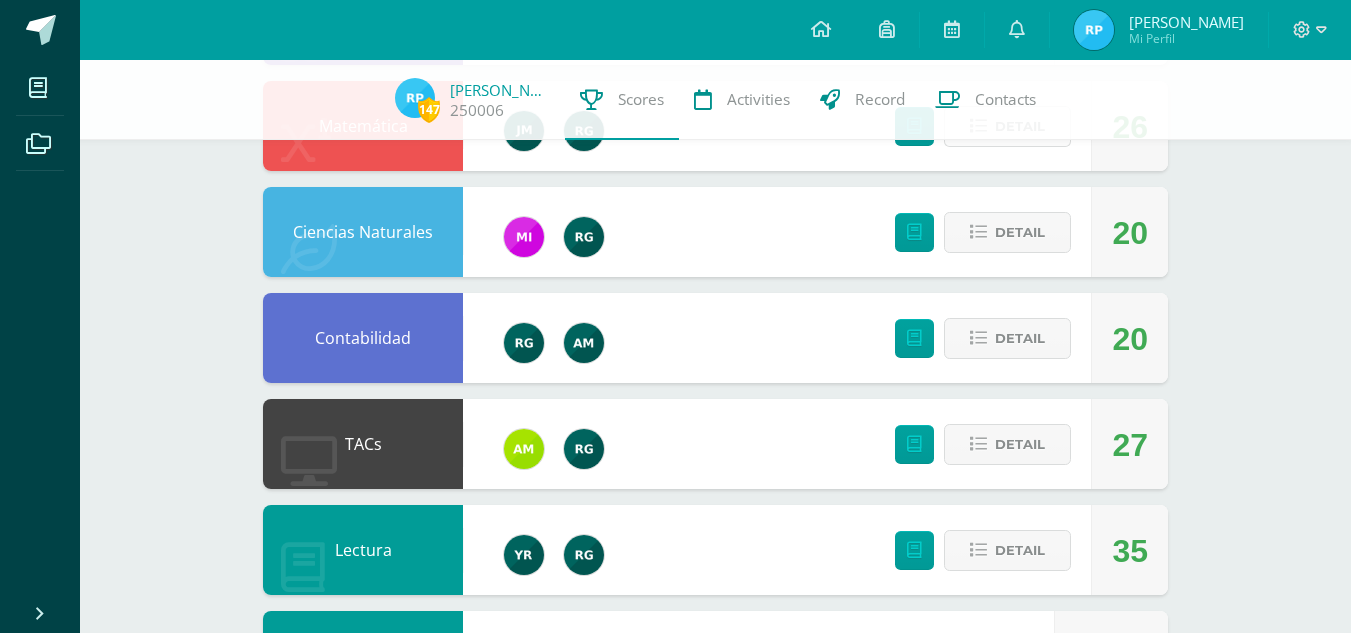 scroll, scrollTop: 446, scrollLeft: 0, axis: vertical 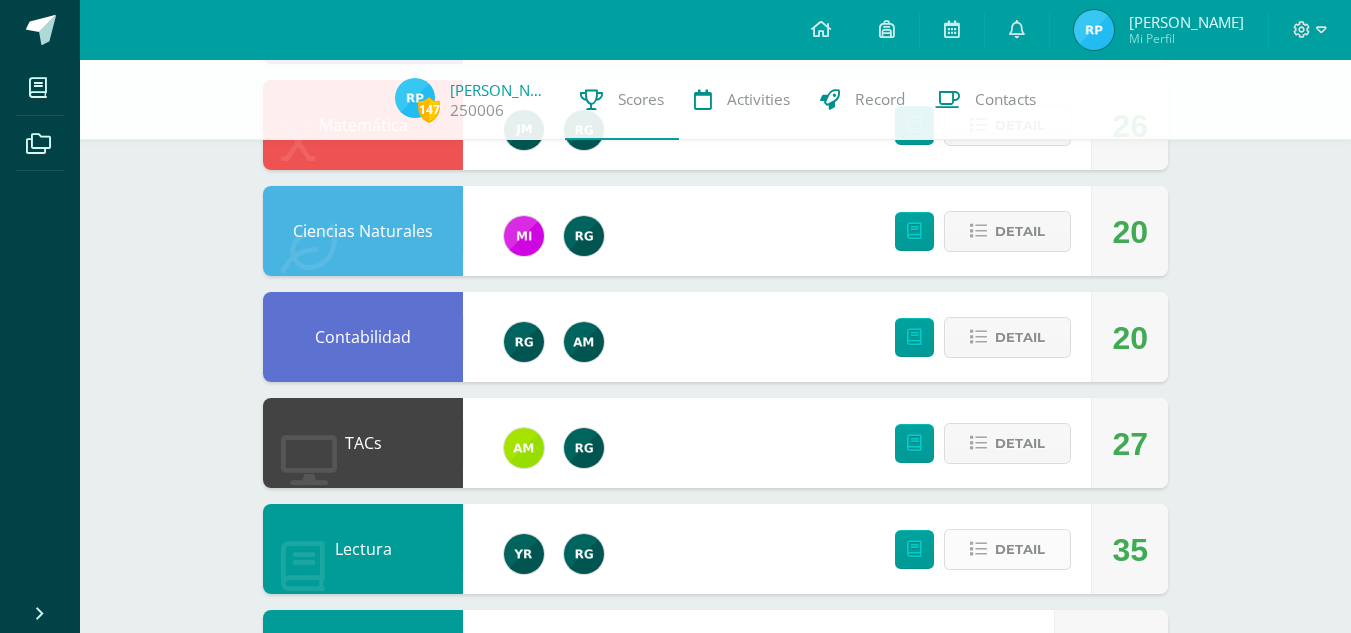 click at bounding box center [978, 549] 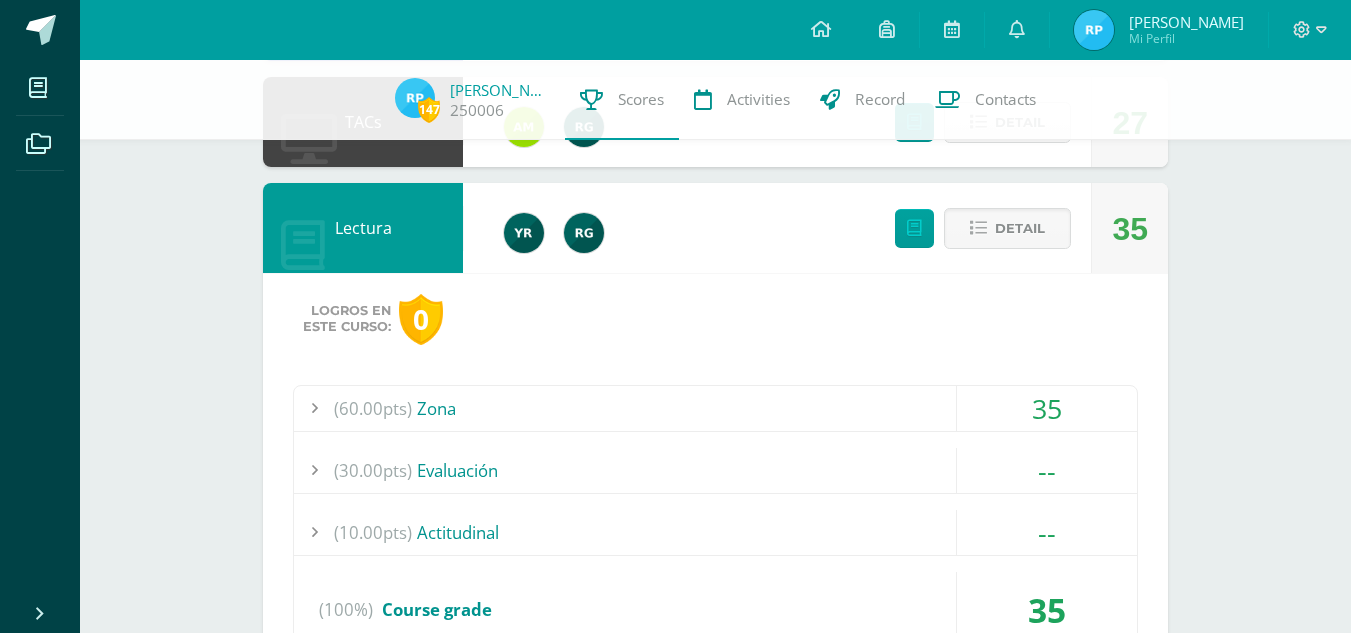 scroll, scrollTop: 770, scrollLeft: 0, axis: vertical 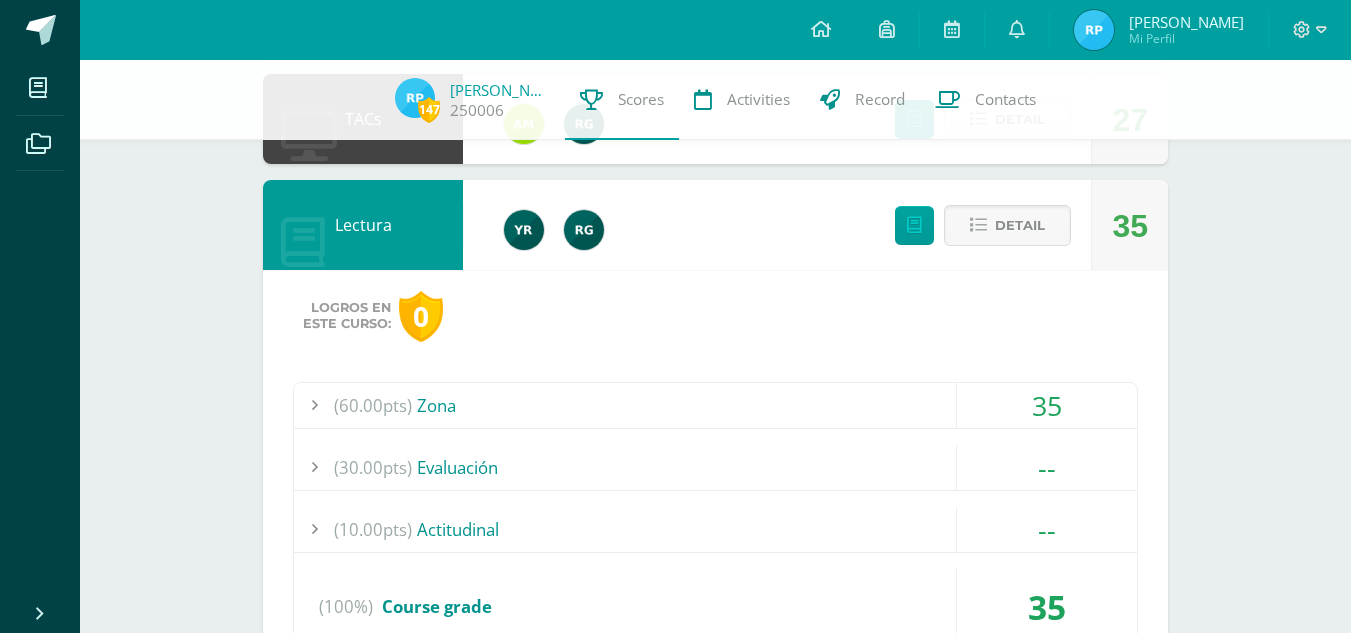 click on "(60.00pts)
Zona" at bounding box center [715, 405] 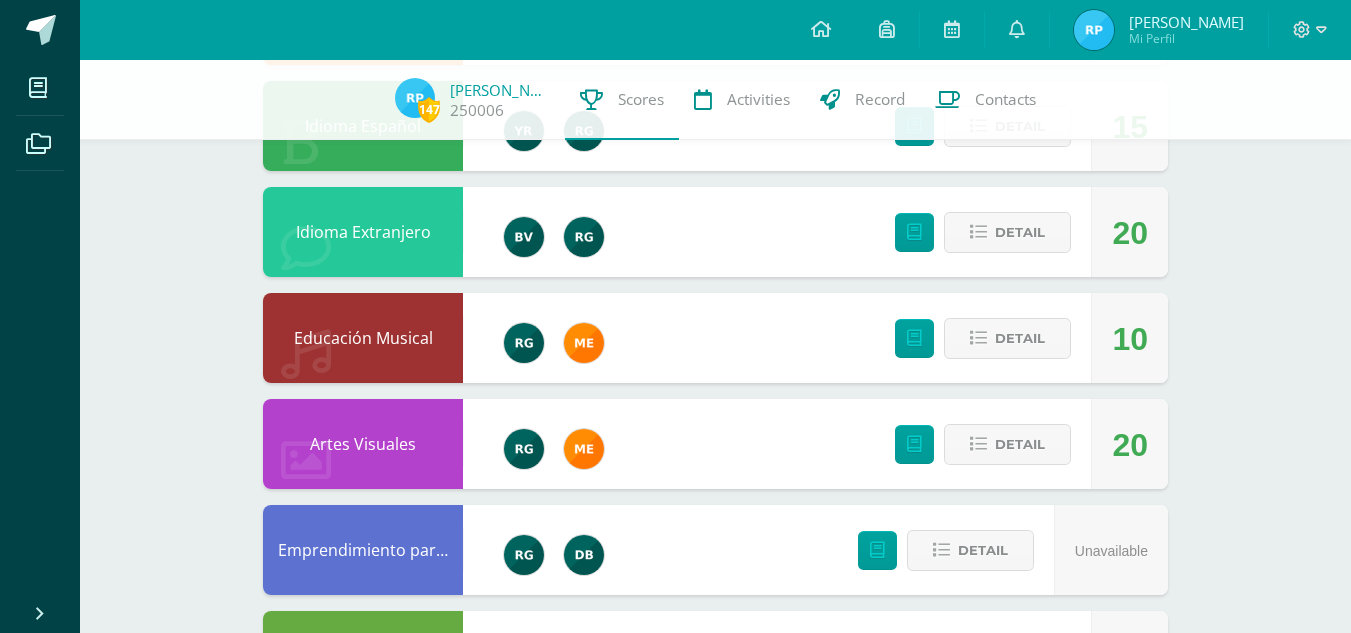 scroll, scrollTop: 2087, scrollLeft: 0, axis: vertical 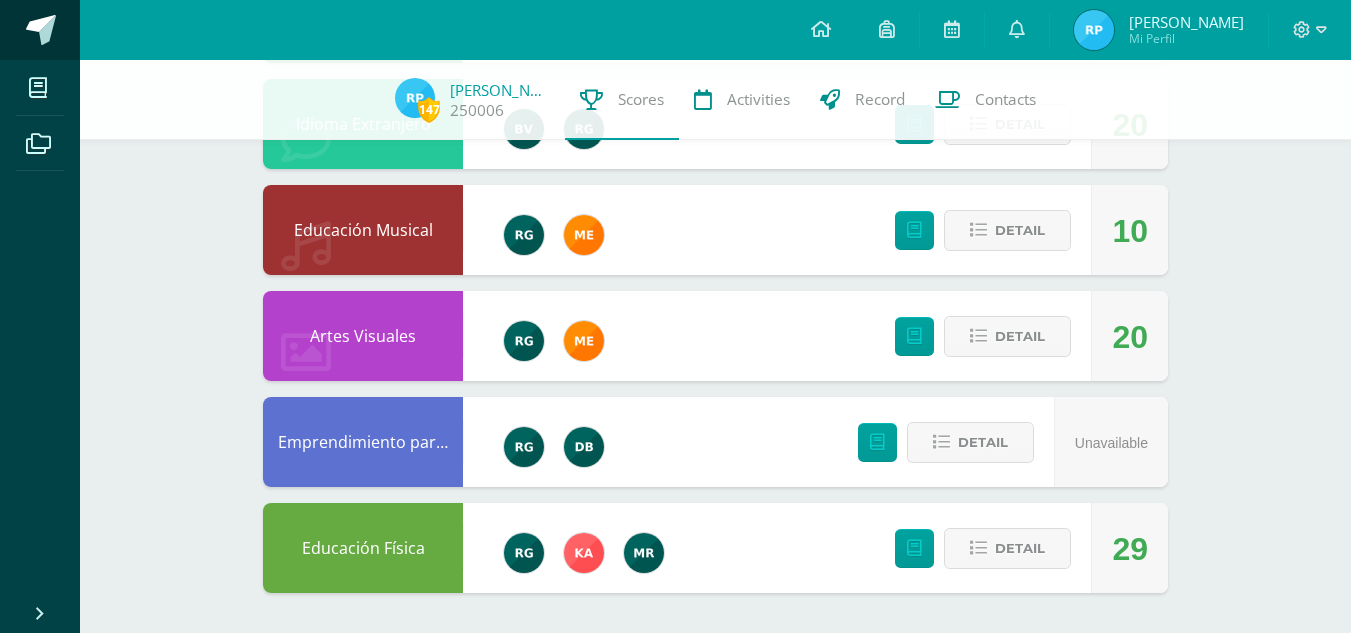click at bounding box center [41, 30] 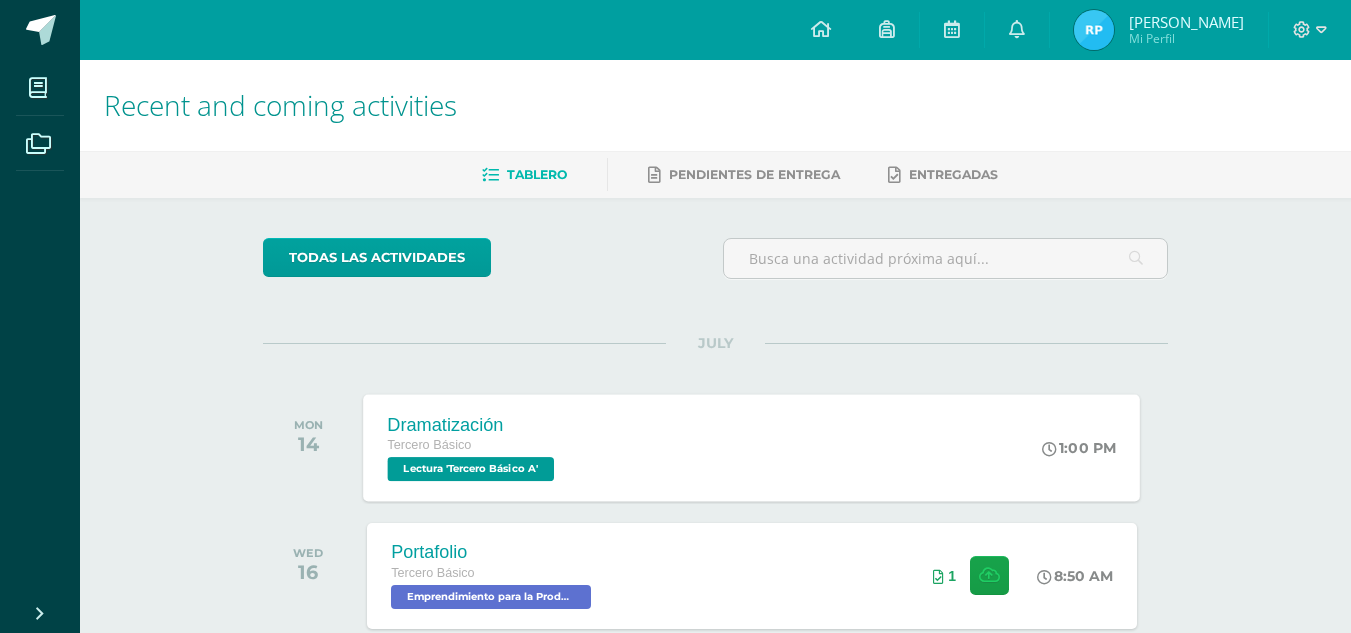 scroll, scrollTop: 575, scrollLeft: 0, axis: vertical 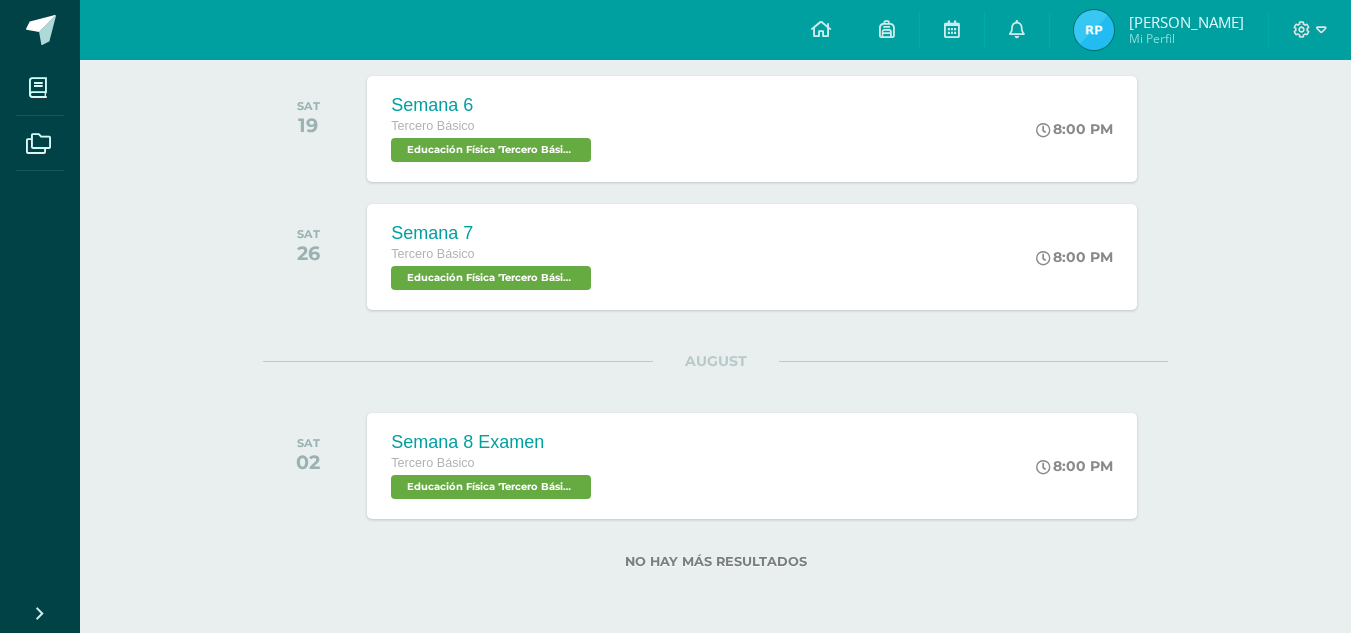 click on "[PERSON_NAME]" at bounding box center [1186, 22] 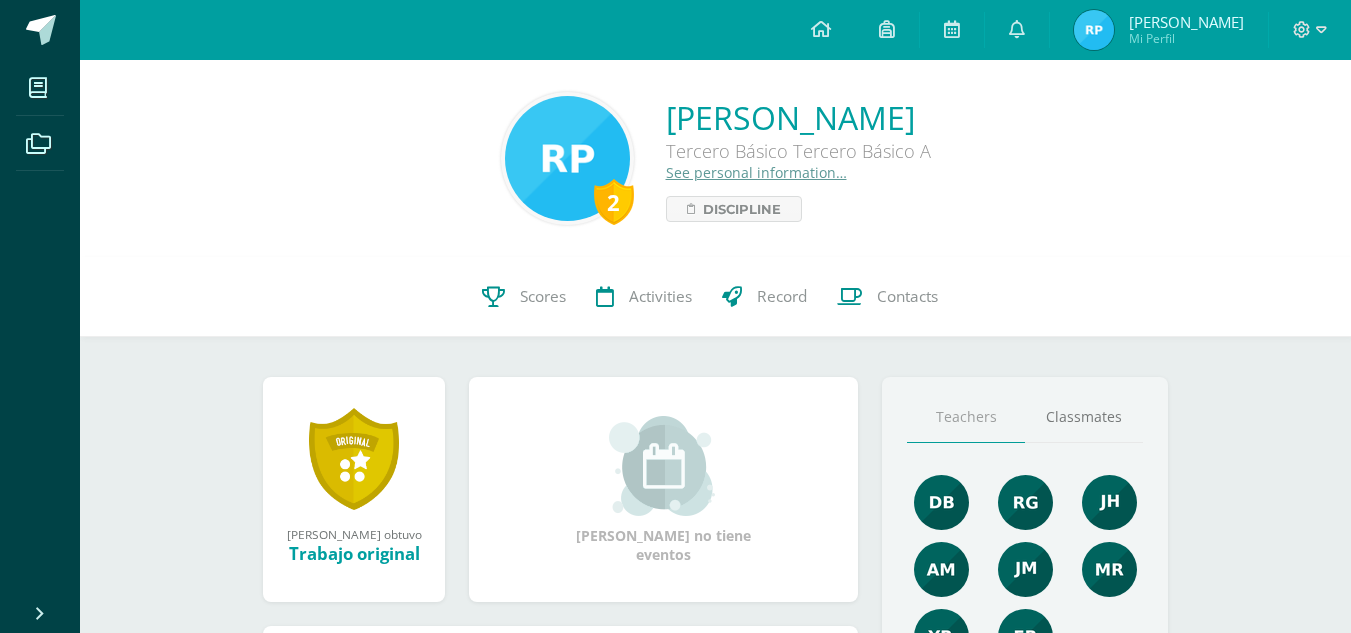 scroll, scrollTop: 0, scrollLeft: 0, axis: both 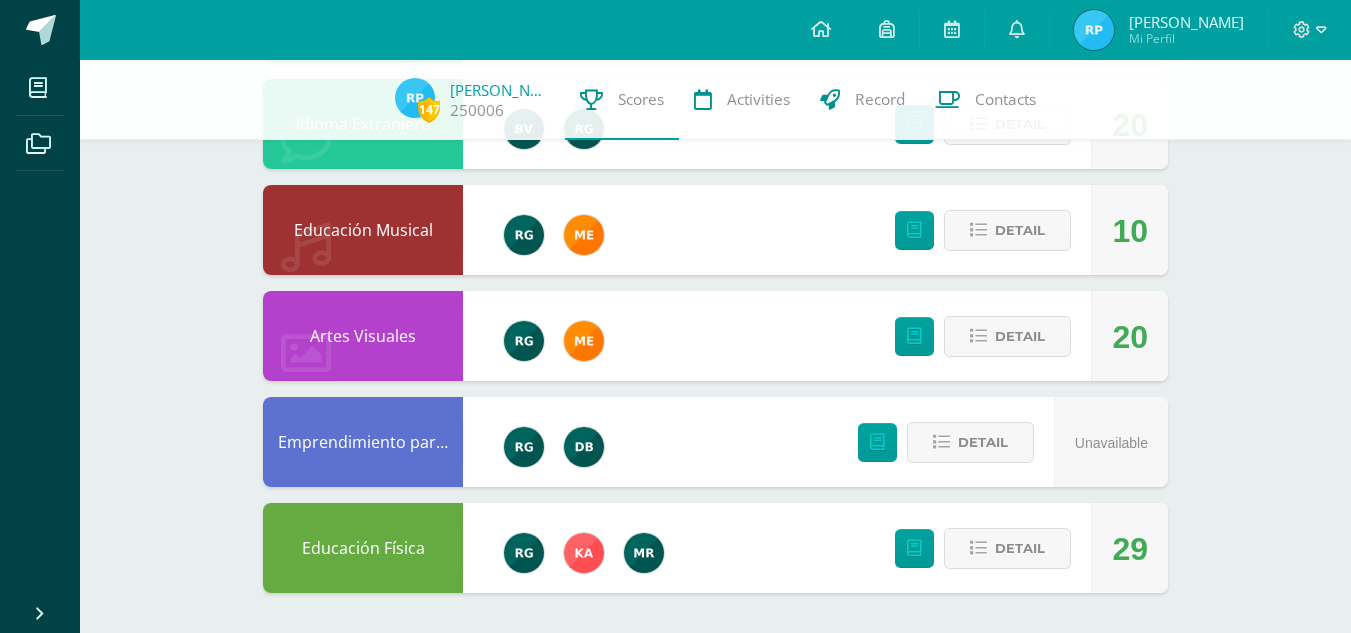click on "Detail" at bounding box center (978, 336) 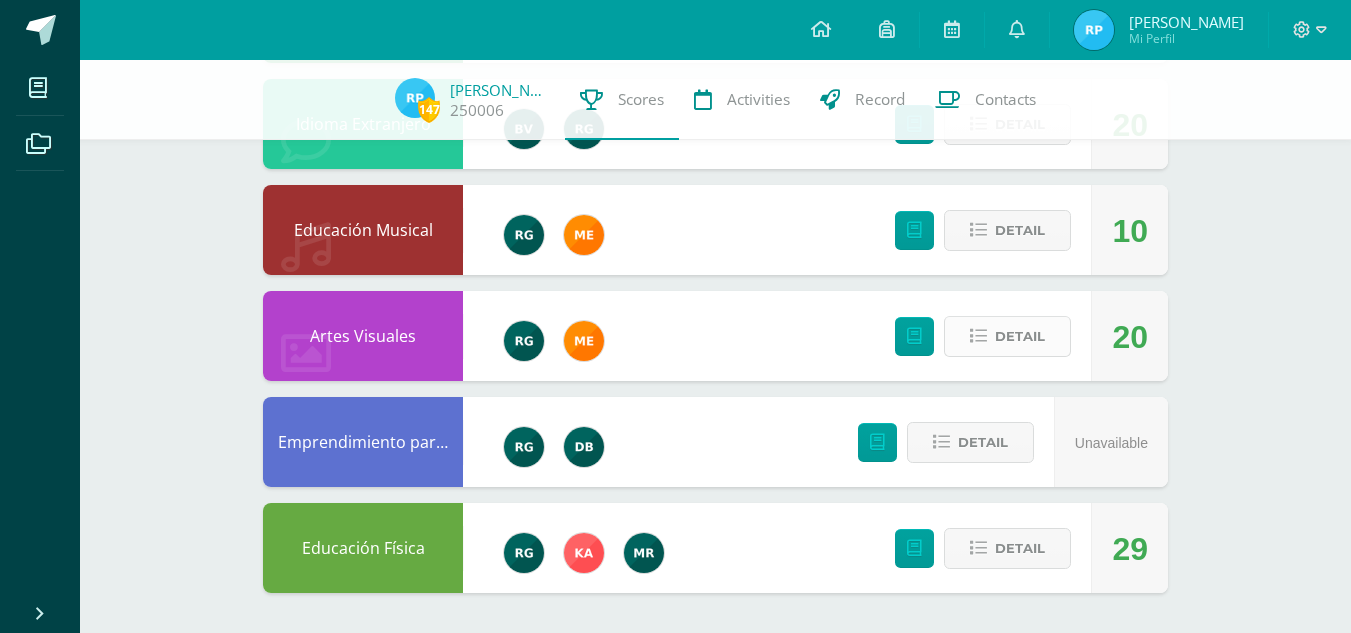 click on "Detail" at bounding box center (1007, 336) 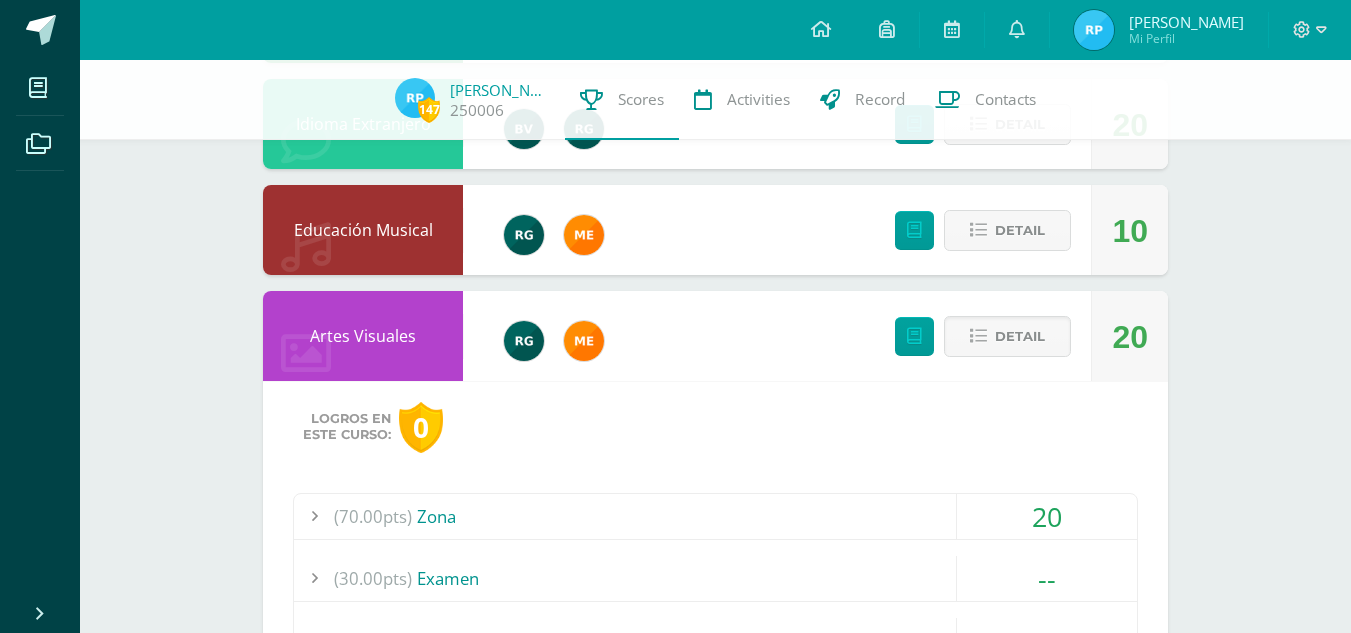 scroll, scrollTop: 1587, scrollLeft: 0, axis: vertical 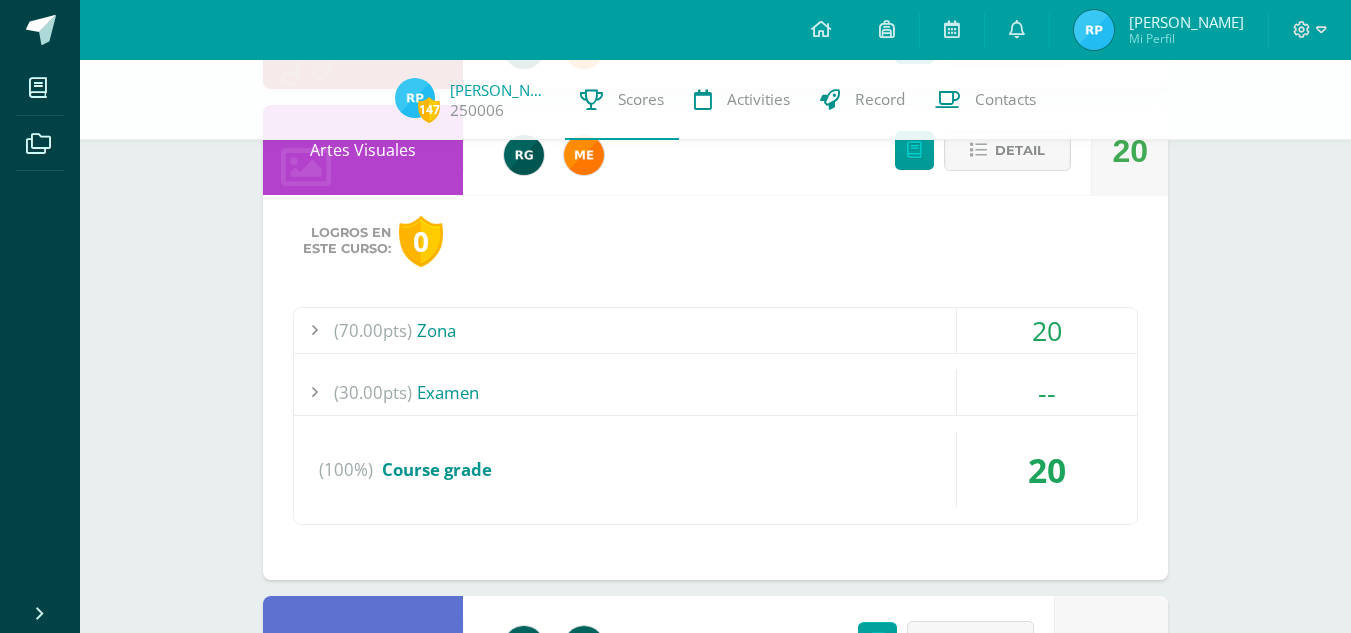 click on "(70.00pts)
Zona" at bounding box center (715, 330) 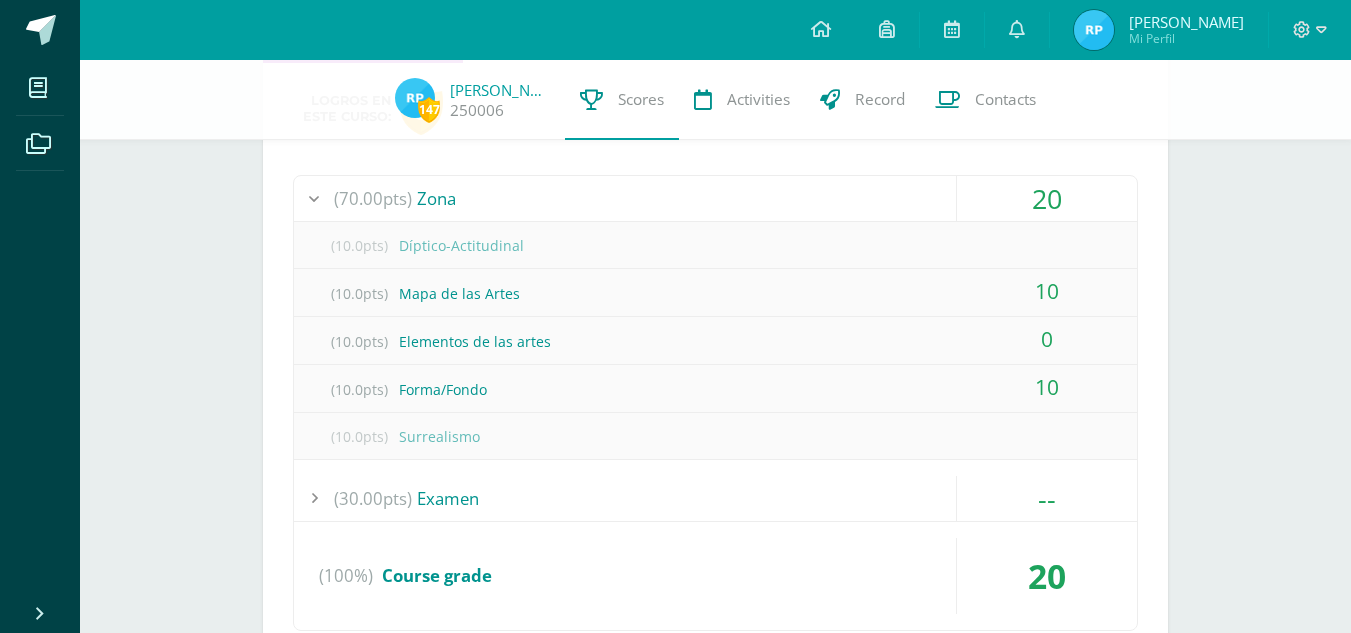 scroll, scrollTop: 1718, scrollLeft: 0, axis: vertical 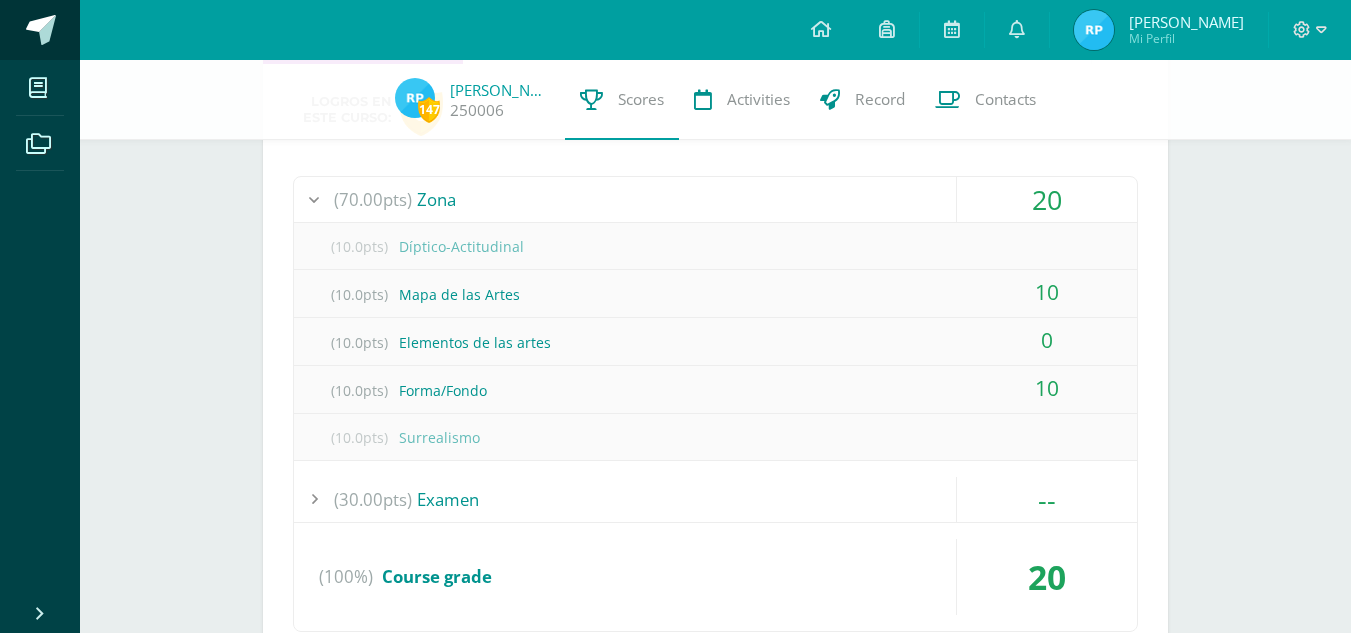 click at bounding box center (110, 31) 